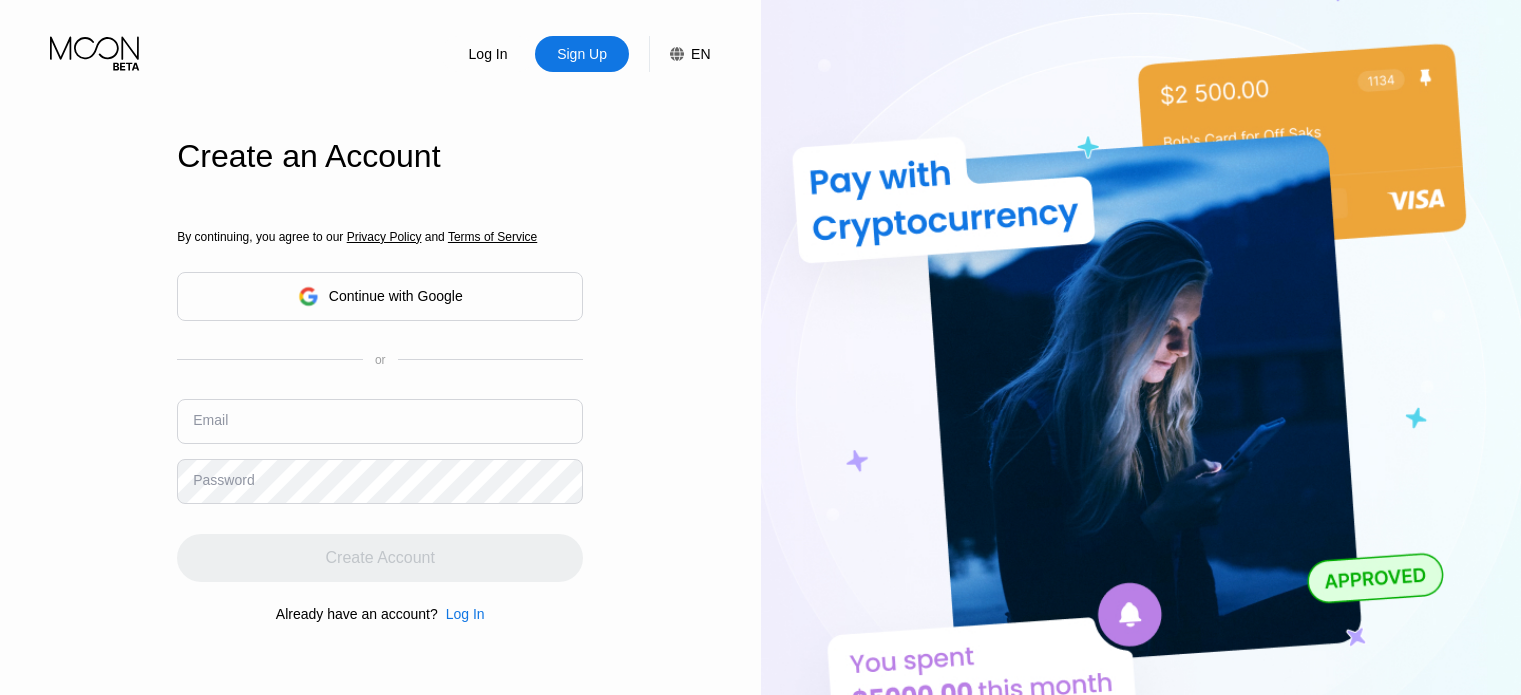 scroll, scrollTop: 0, scrollLeft: 0, axis: both 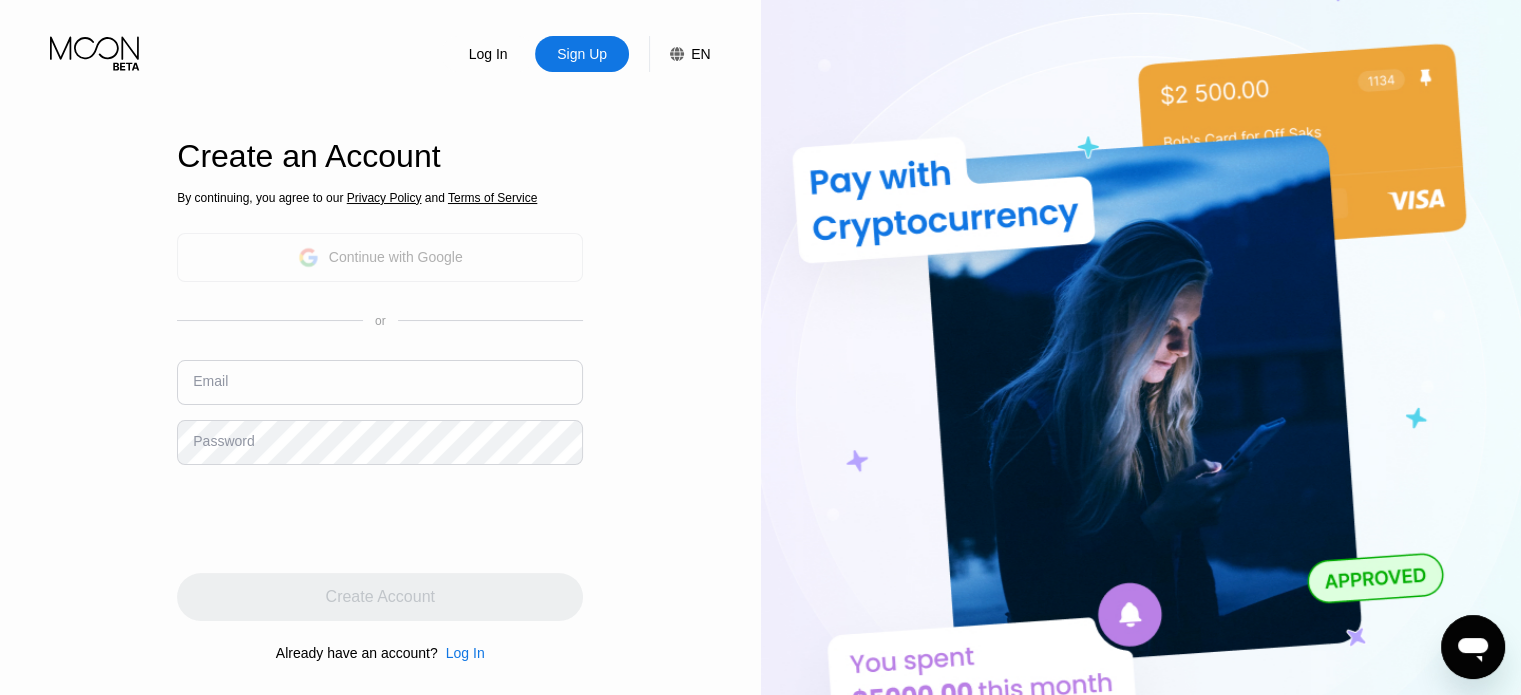 click on "Continue with Google" at bounding box center [380, 257] 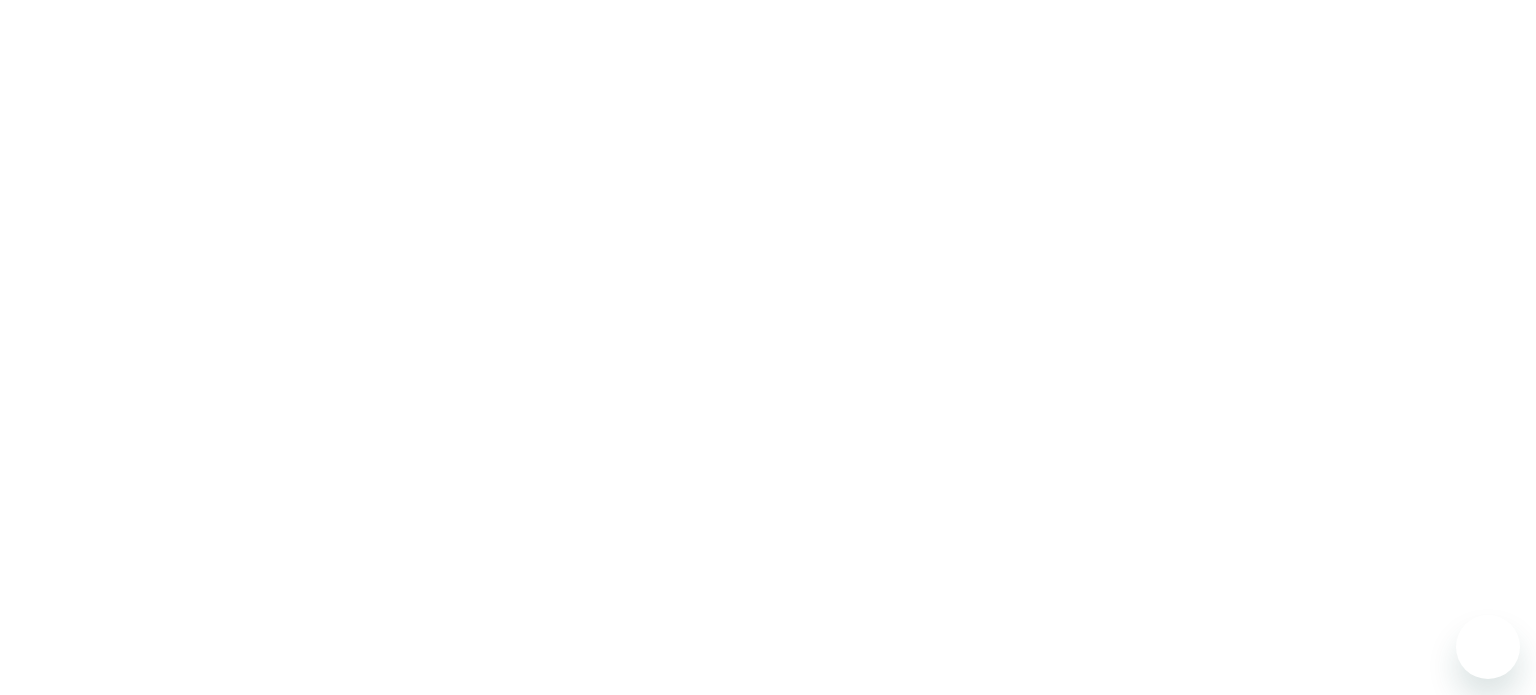 scroll, scrollTop: 0, scrollLeft: 0, axis: both 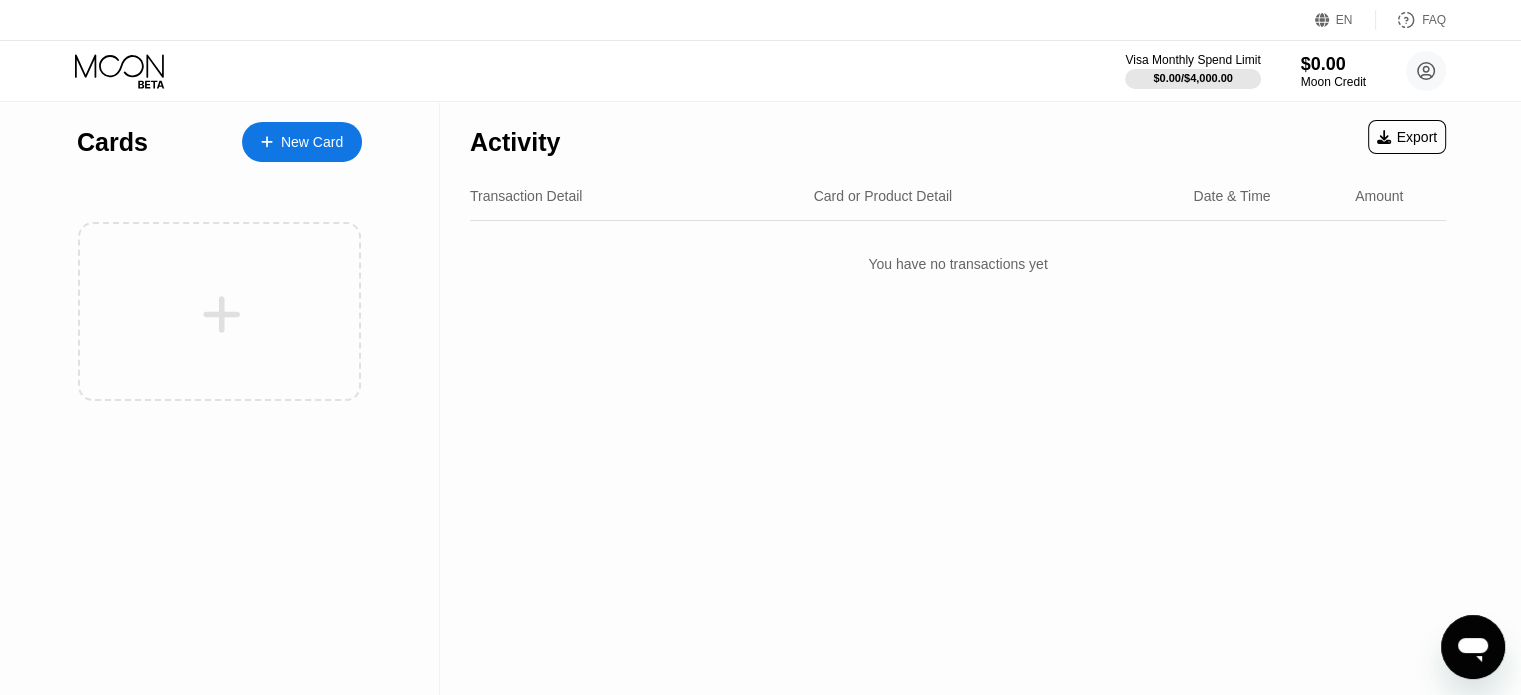click on "Activity Export Transaction Detail Card or Product Detail Date & Time Amount You have no transactions yet" at bounding box center [958, 398] 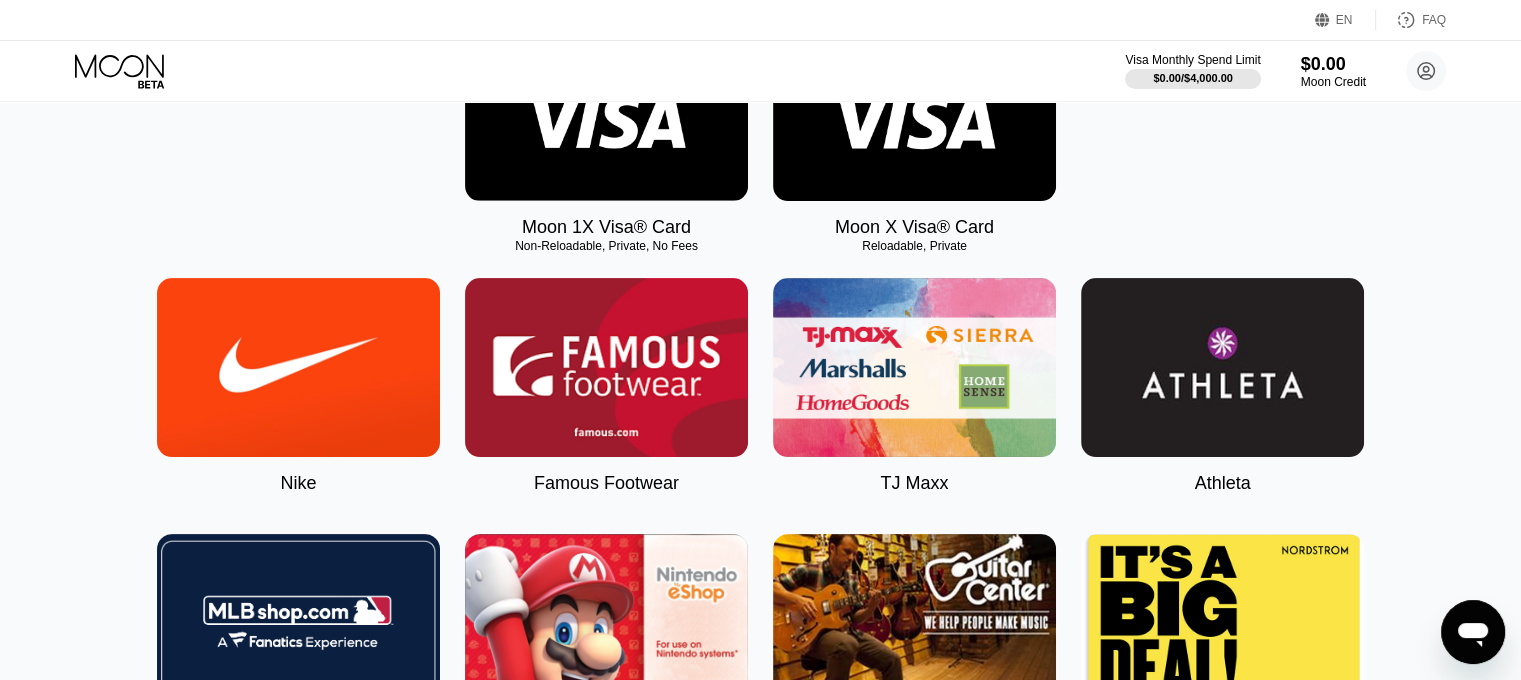 scroll, scrollTop: 400, scrollLeft: 0, axis: vertical 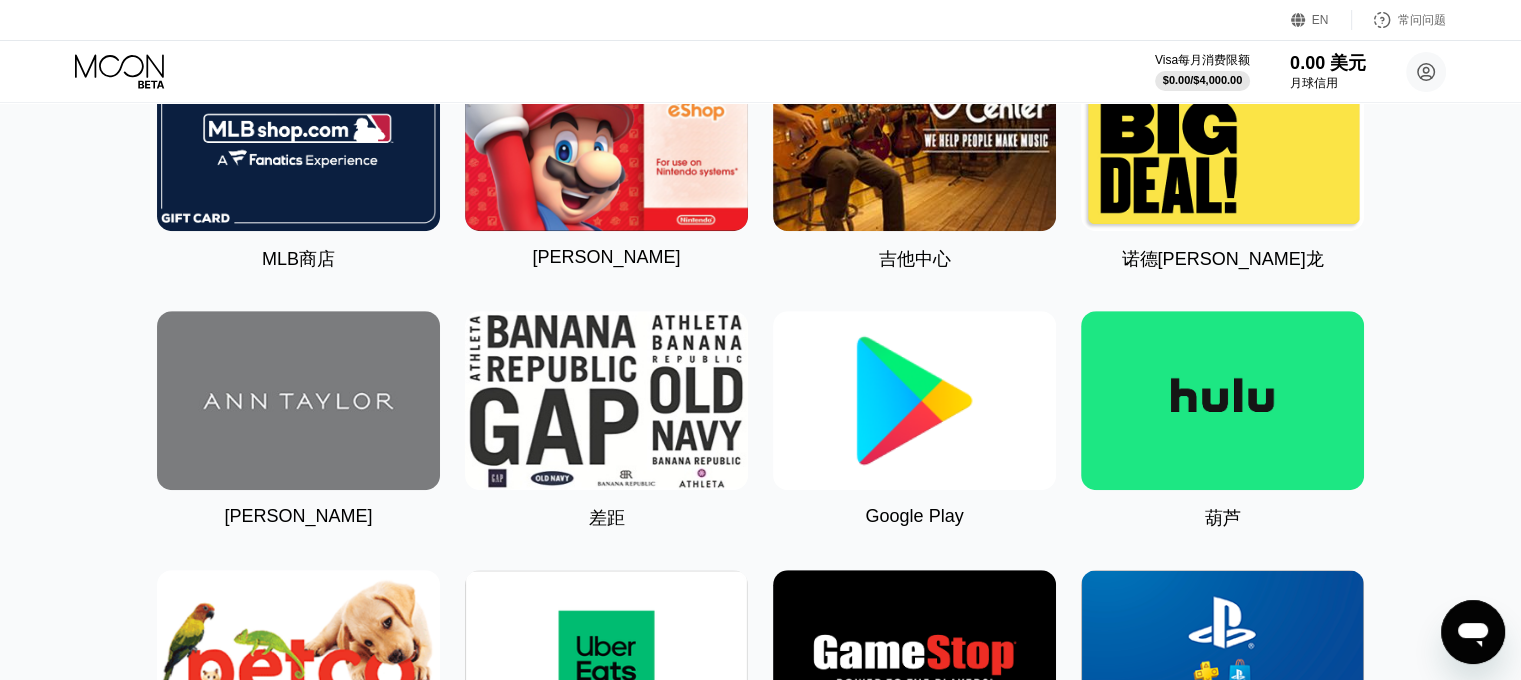 click at bounding box center (914, 400) 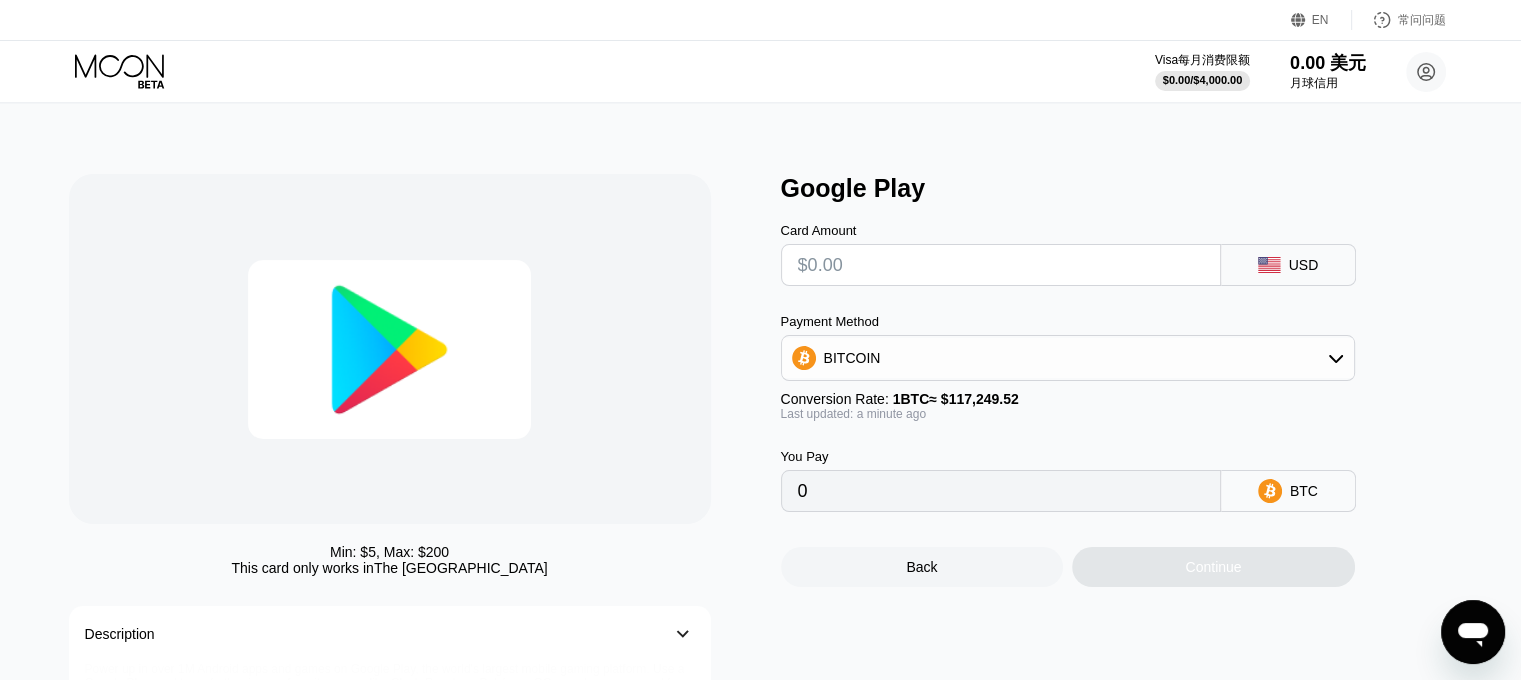 scroll, scrollTop: 0, scrollLeft: 0, axis: both 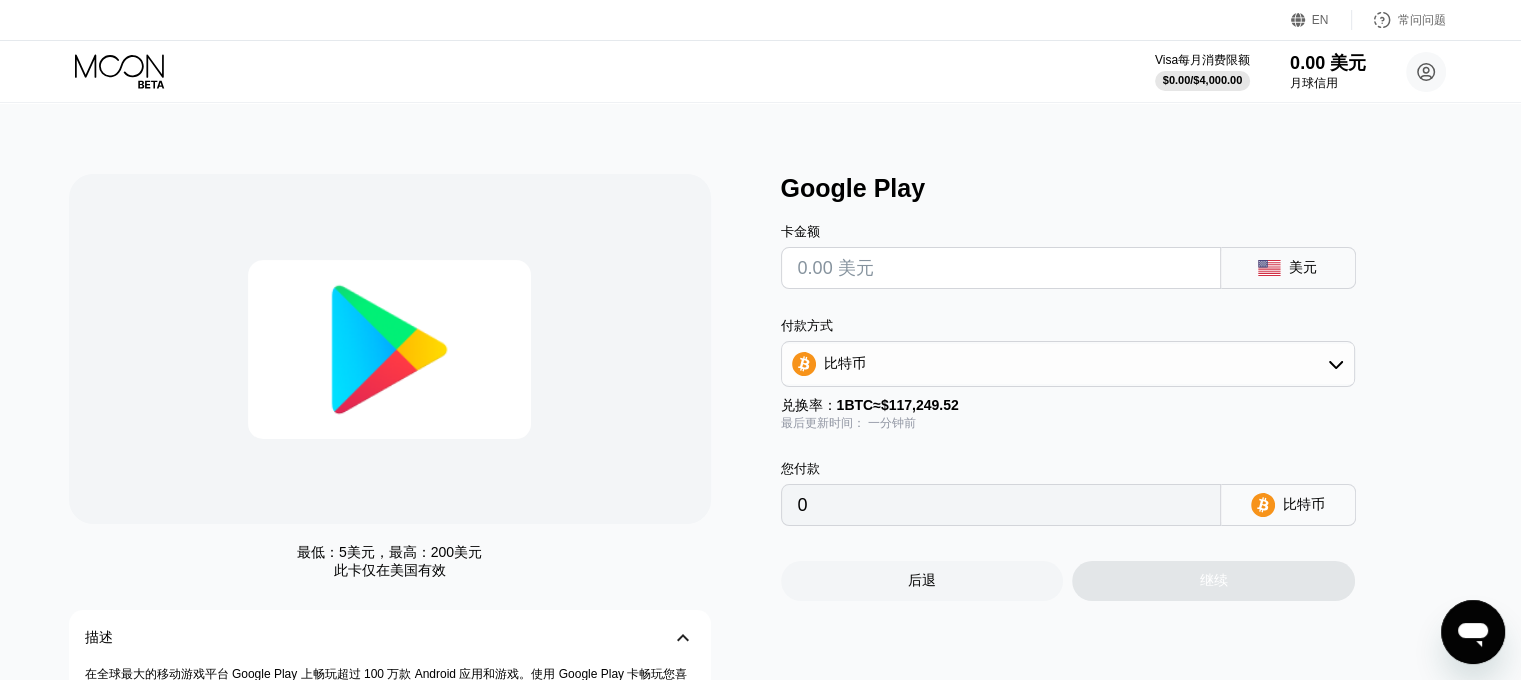 click at bounding box center [1001, 268] 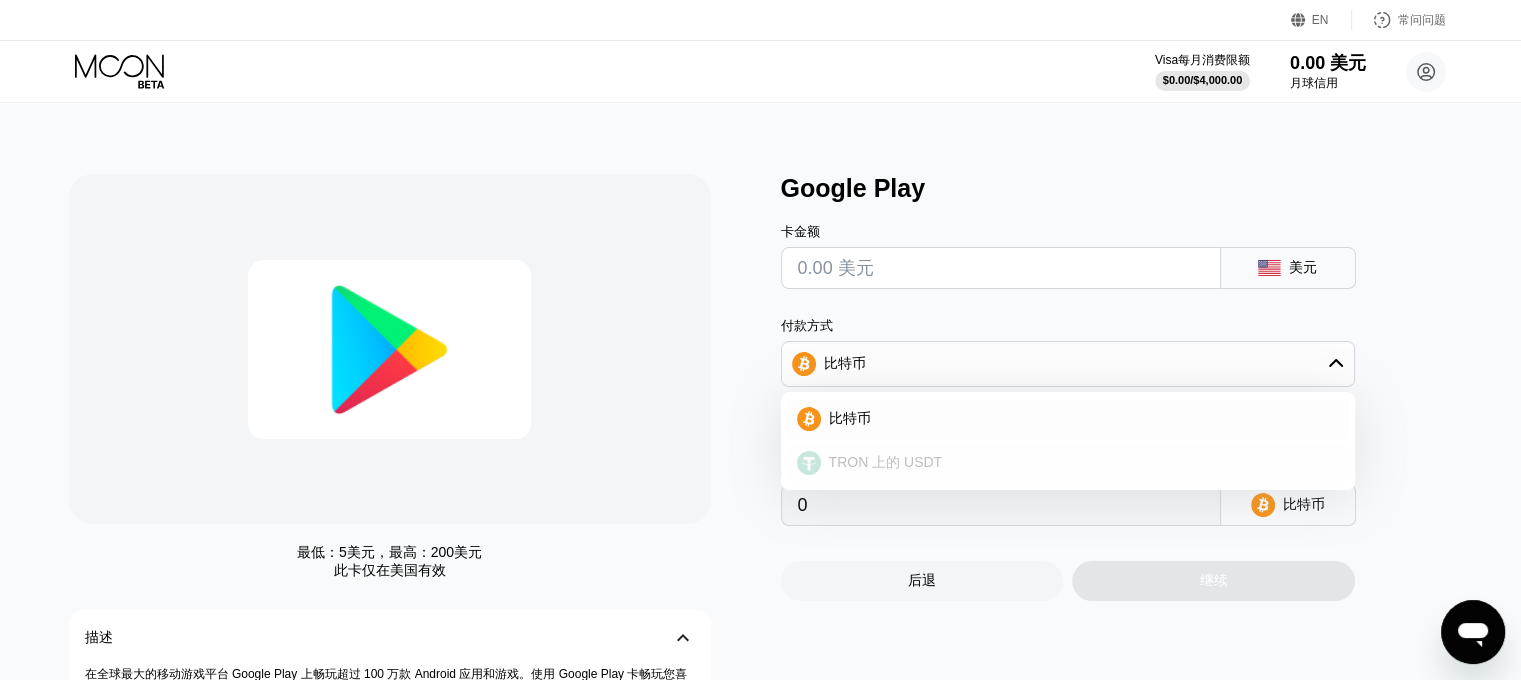 click on "TRON 上的 USDT" at bounding box center [886, 463] 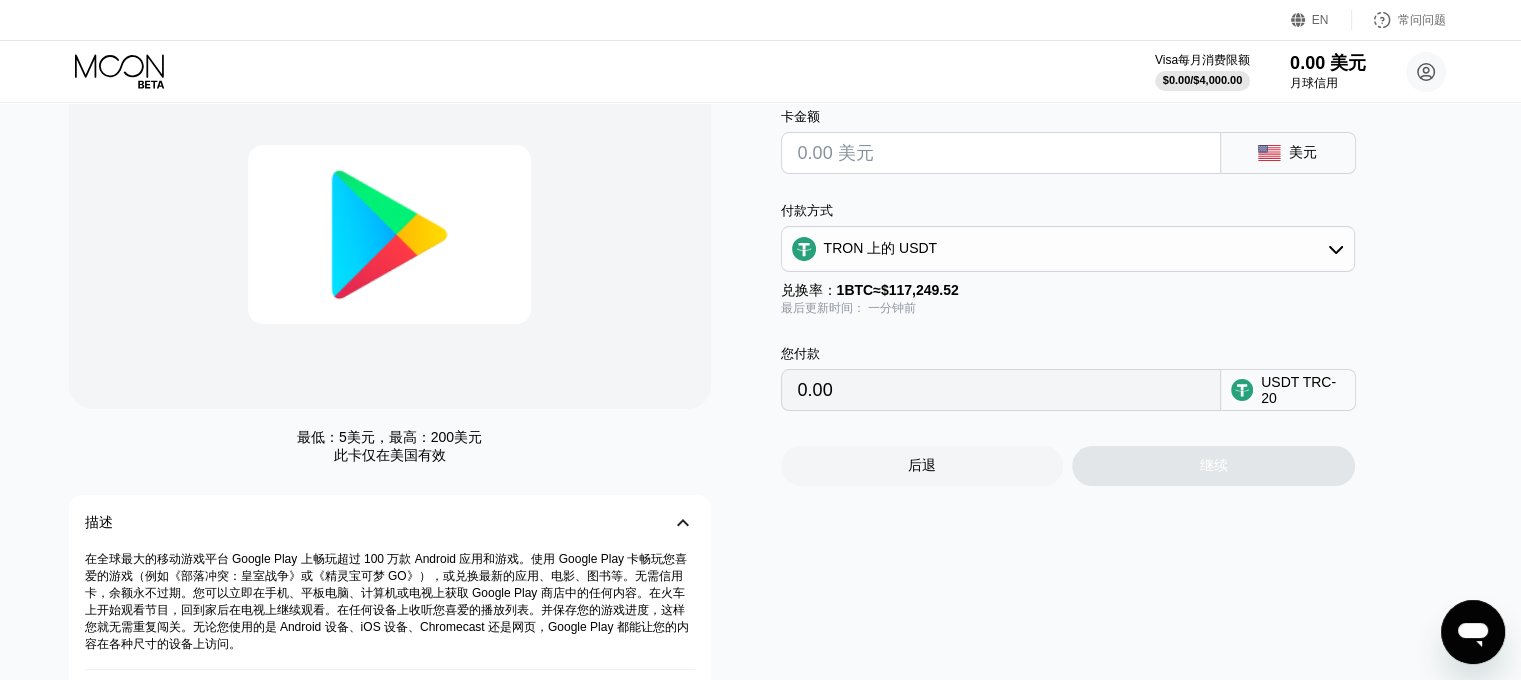 scroll, scrollTop: 200, scrollLeft: 0, axis: vertical 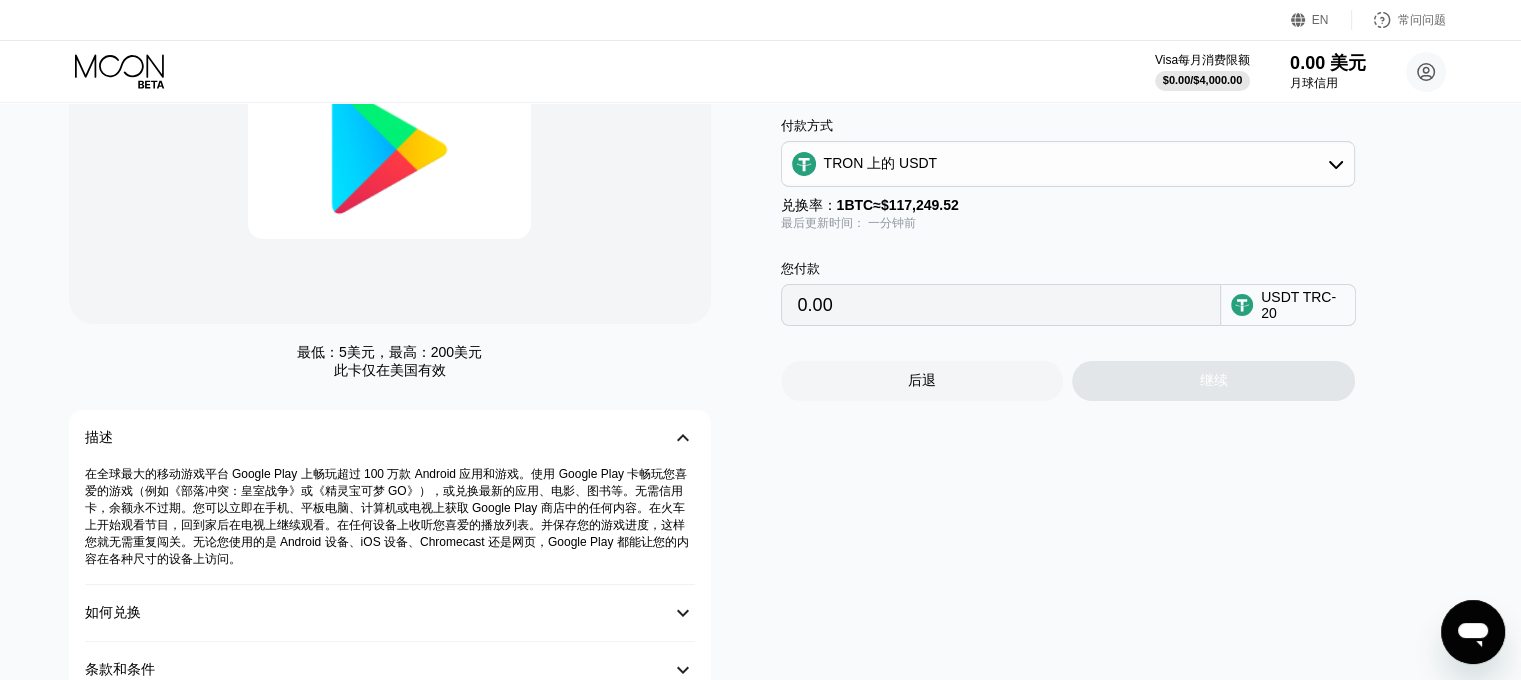 click on "0.00" at bounding box center (1001, 305) 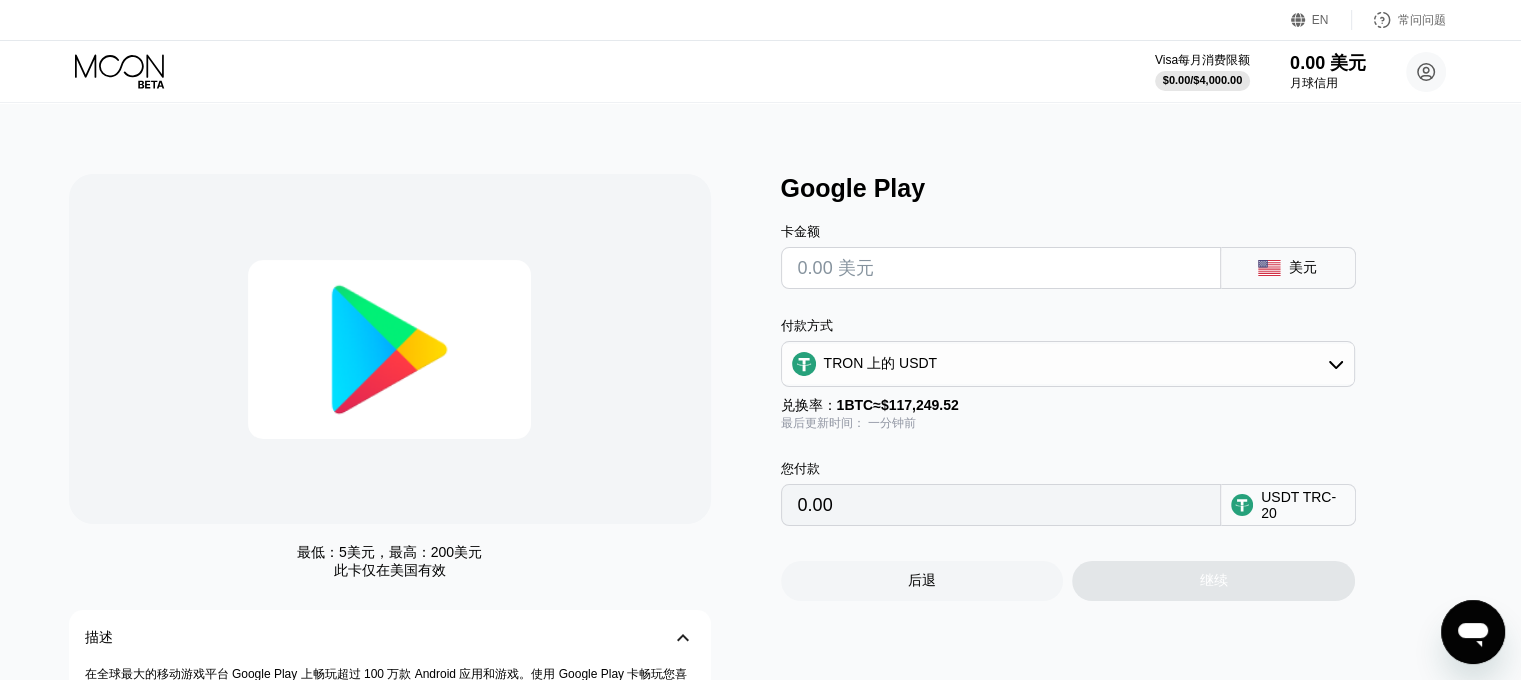 click at bounding box center (1001, 268) 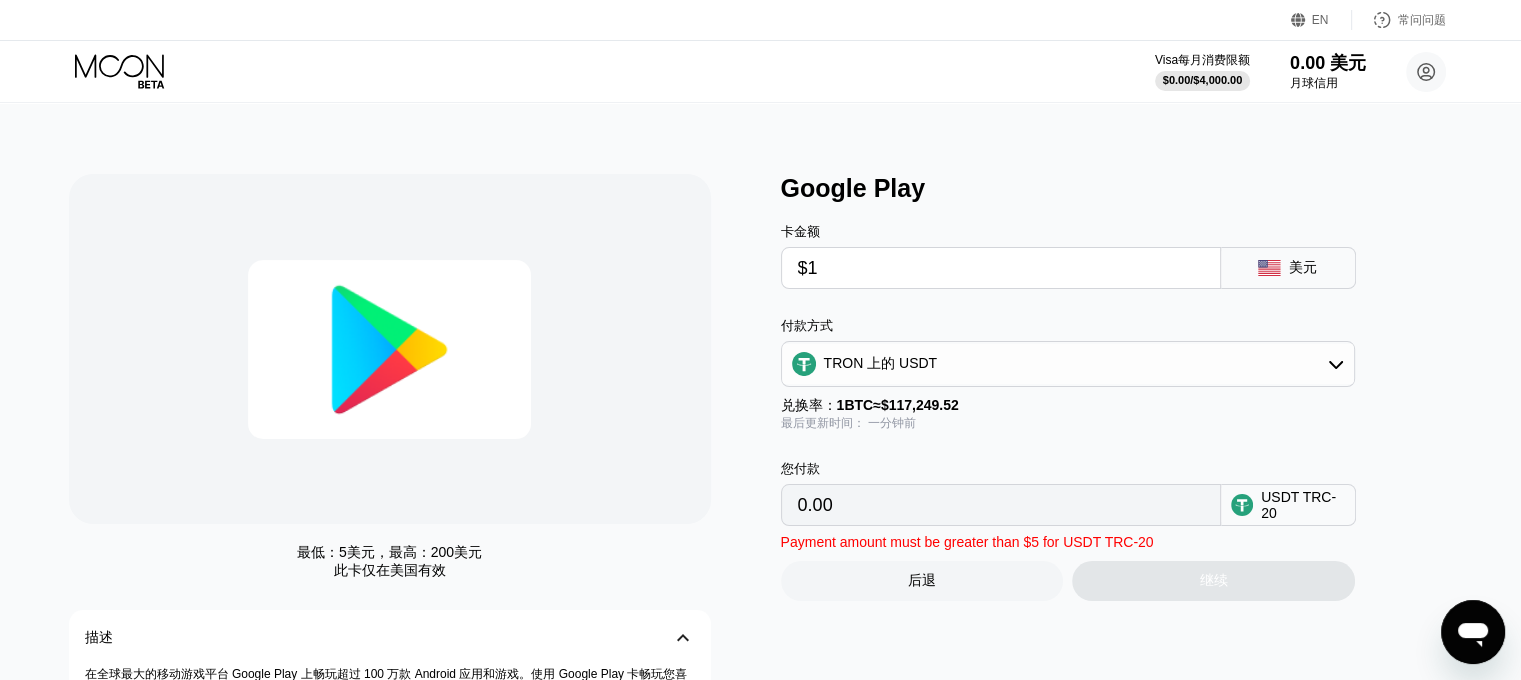 type on "1.01" 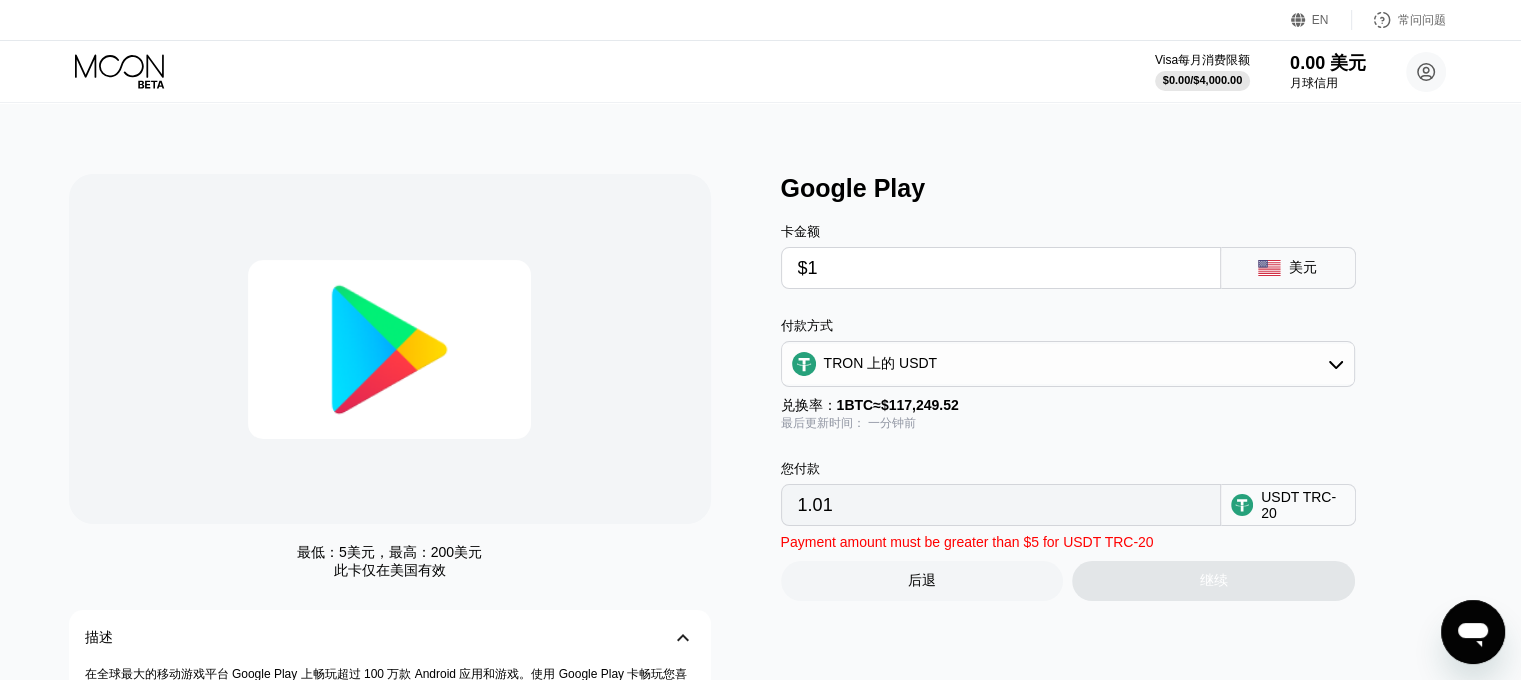 type on "$10" 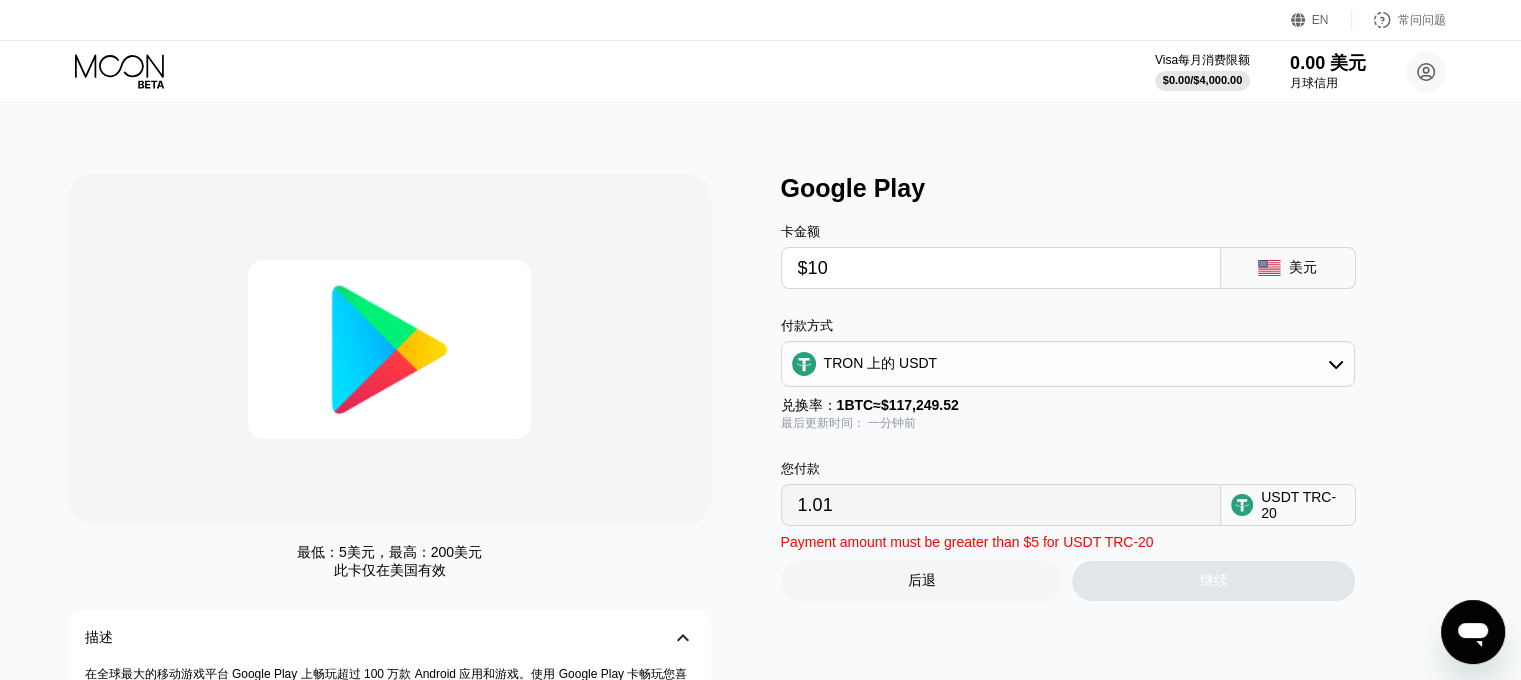 type on "10.10" 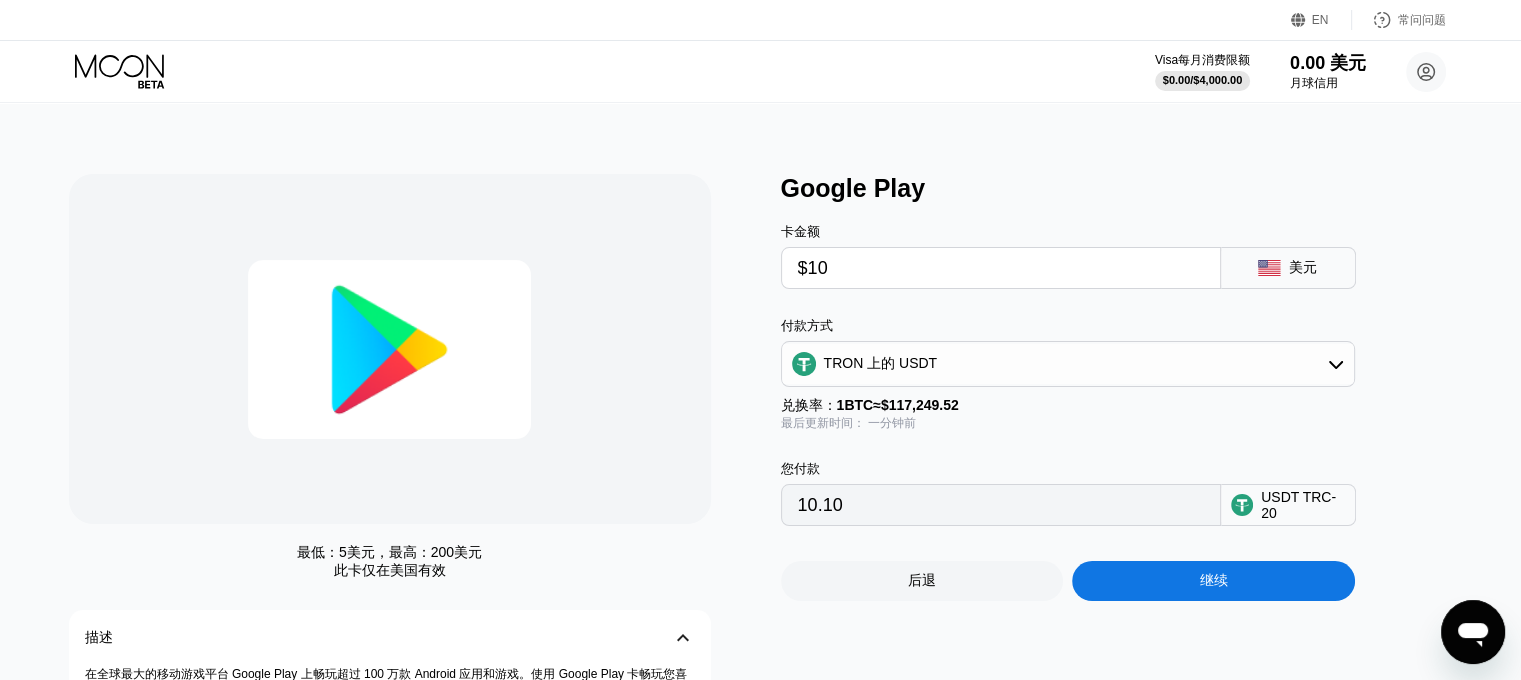 type on "$100" 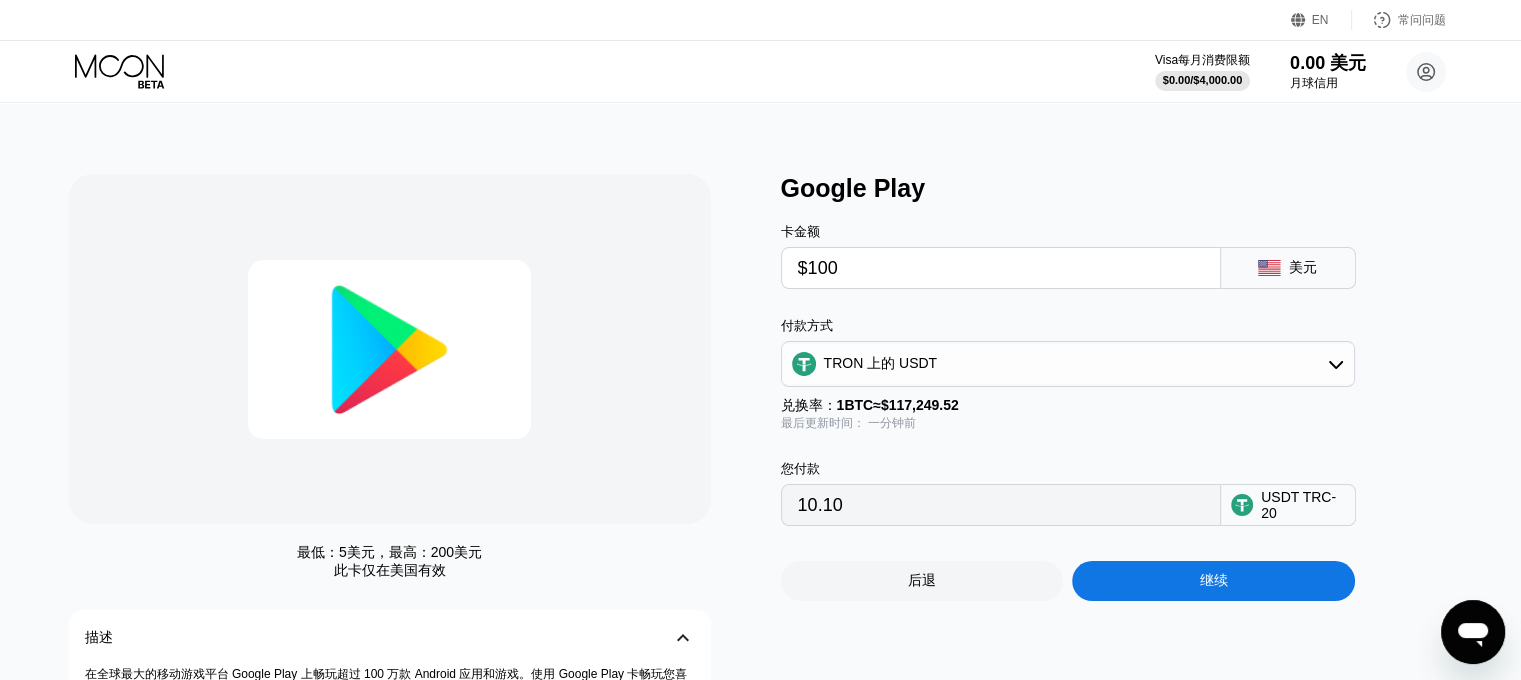 type on "101.01" 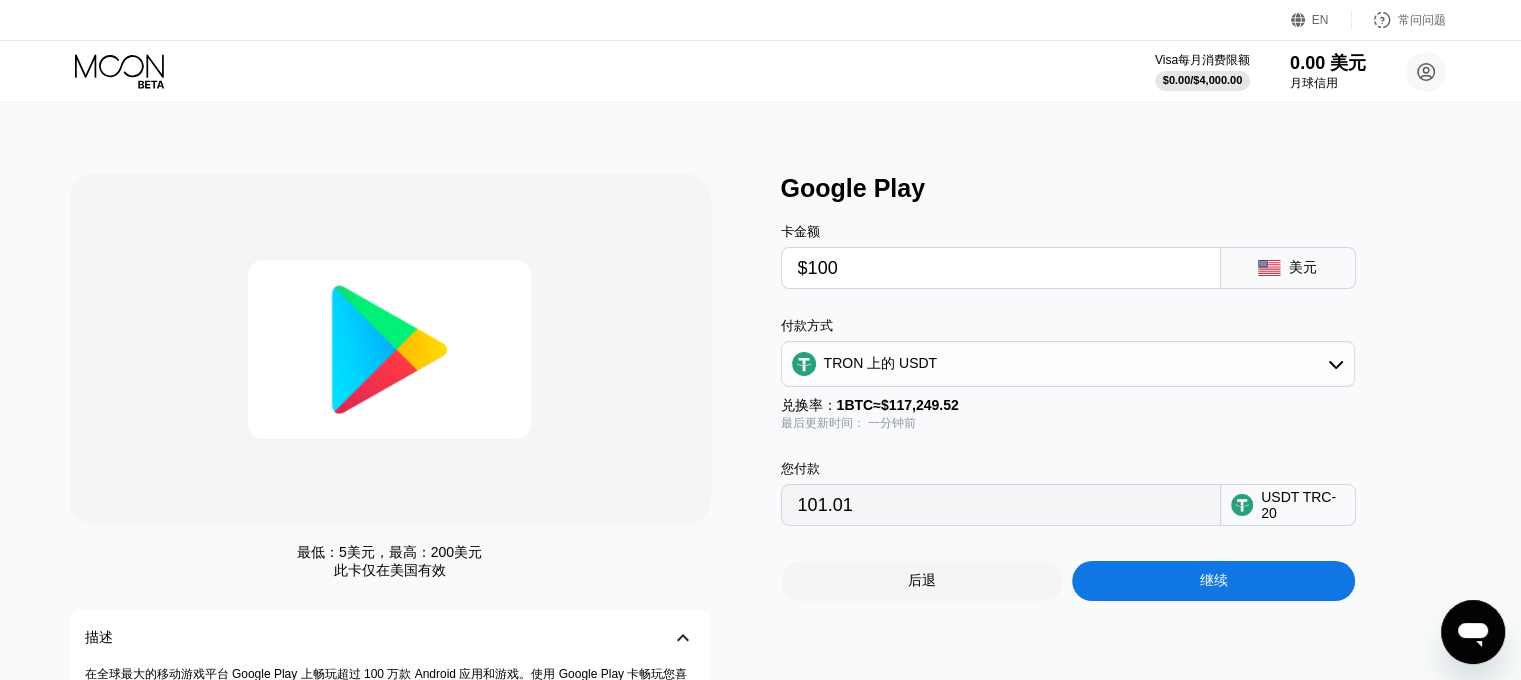type on "$100" 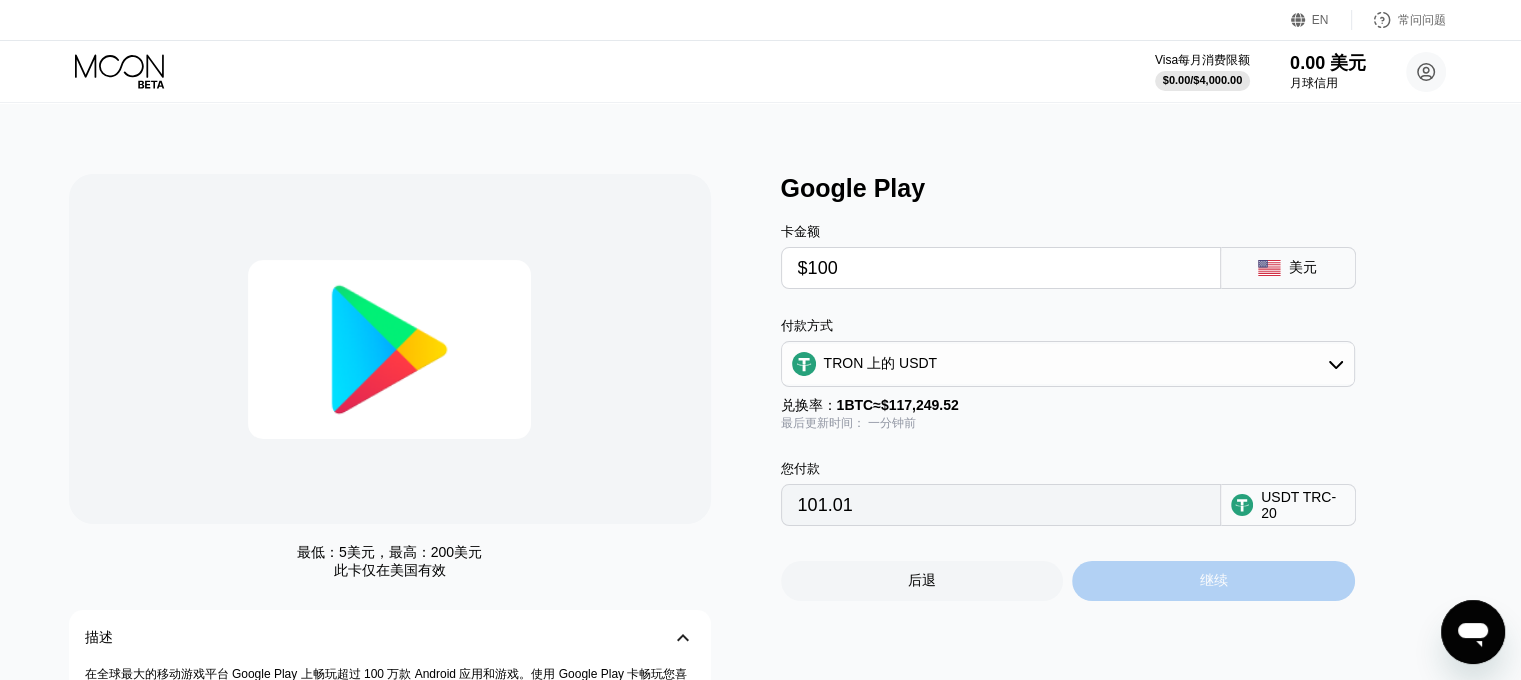 click on "继续" at bounding box center (1213, 581) 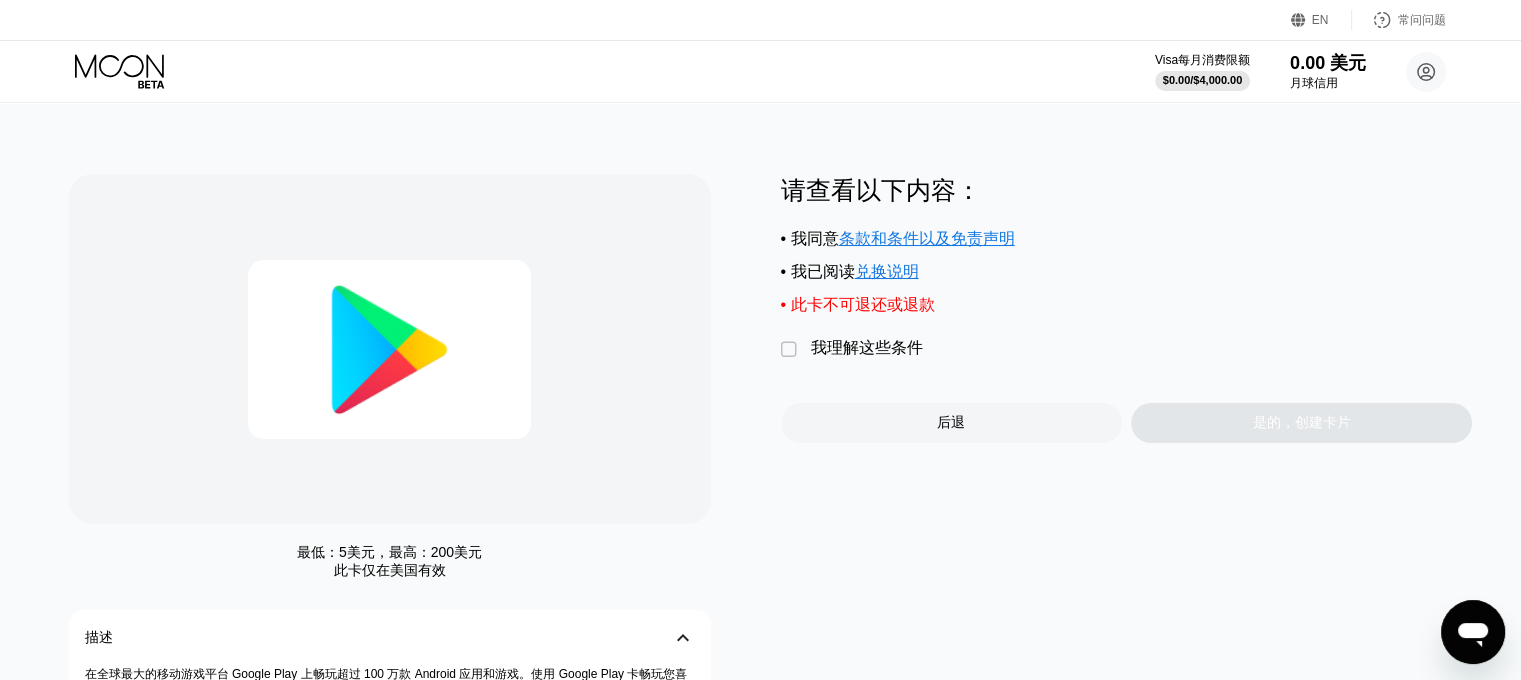 click on "我理解这些条件" at bounding box center (867, 347) 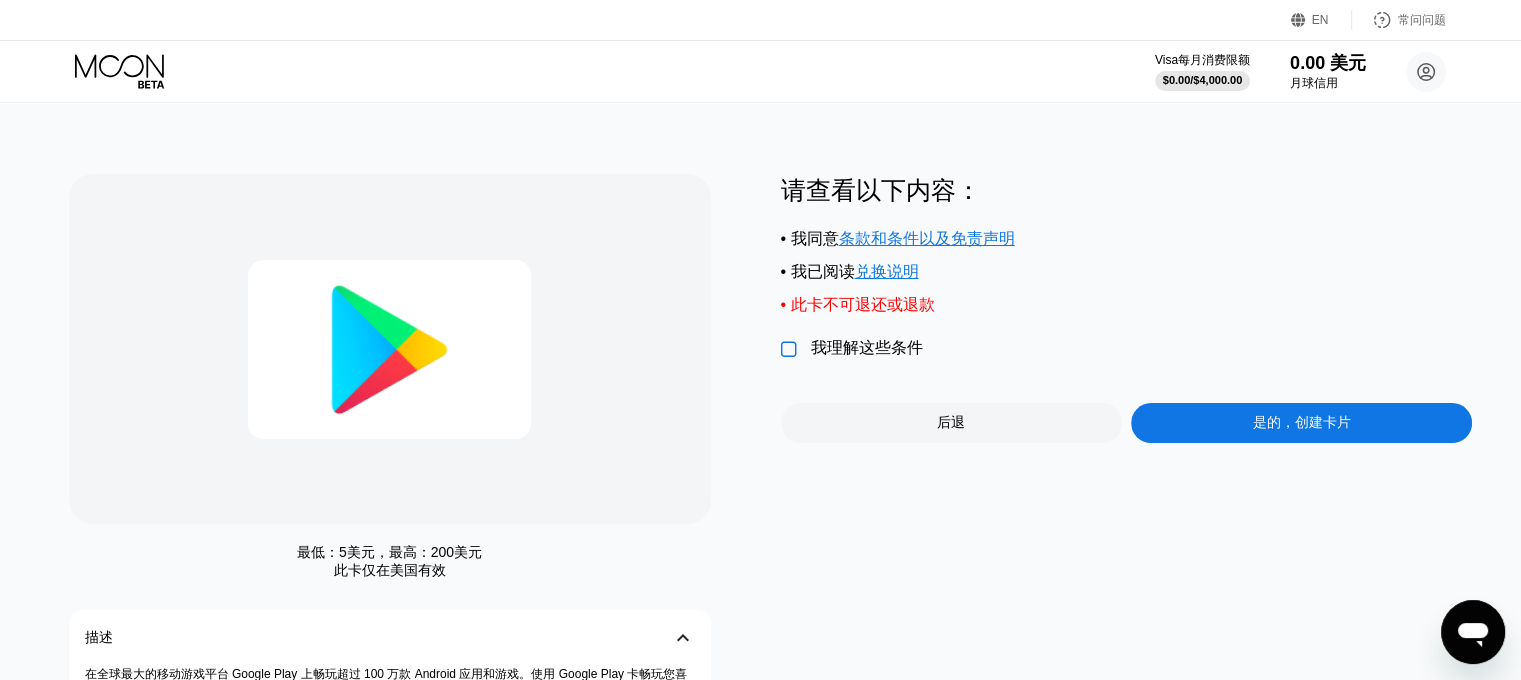 click on "请查看以下内容： • 我同意 条款和条件以及免责声明   • 我已阅读 兑换说明   • 此卡不可退还或退款  我理解这些条件 后退 是的，创建卡片" at bounding box center (1127, 308) 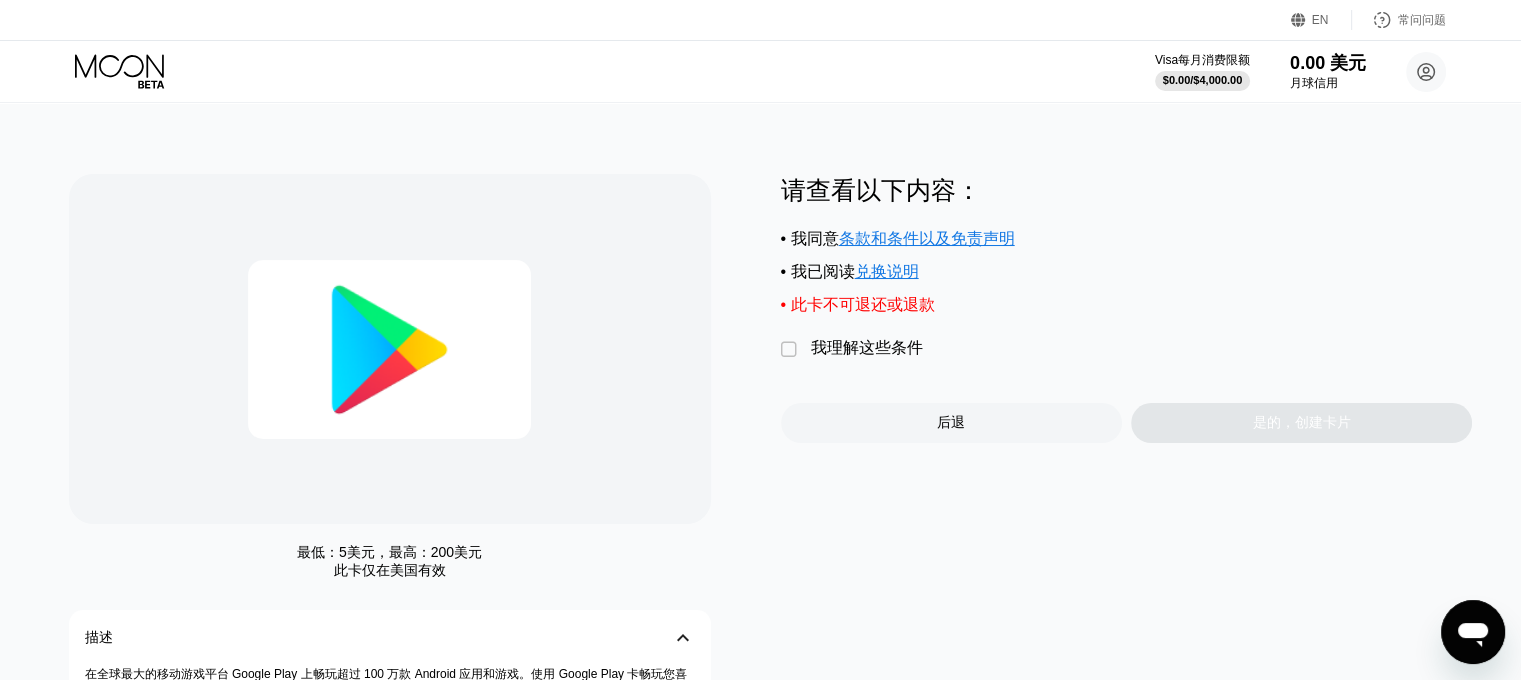 click on "" at bounding box center [789, 350] 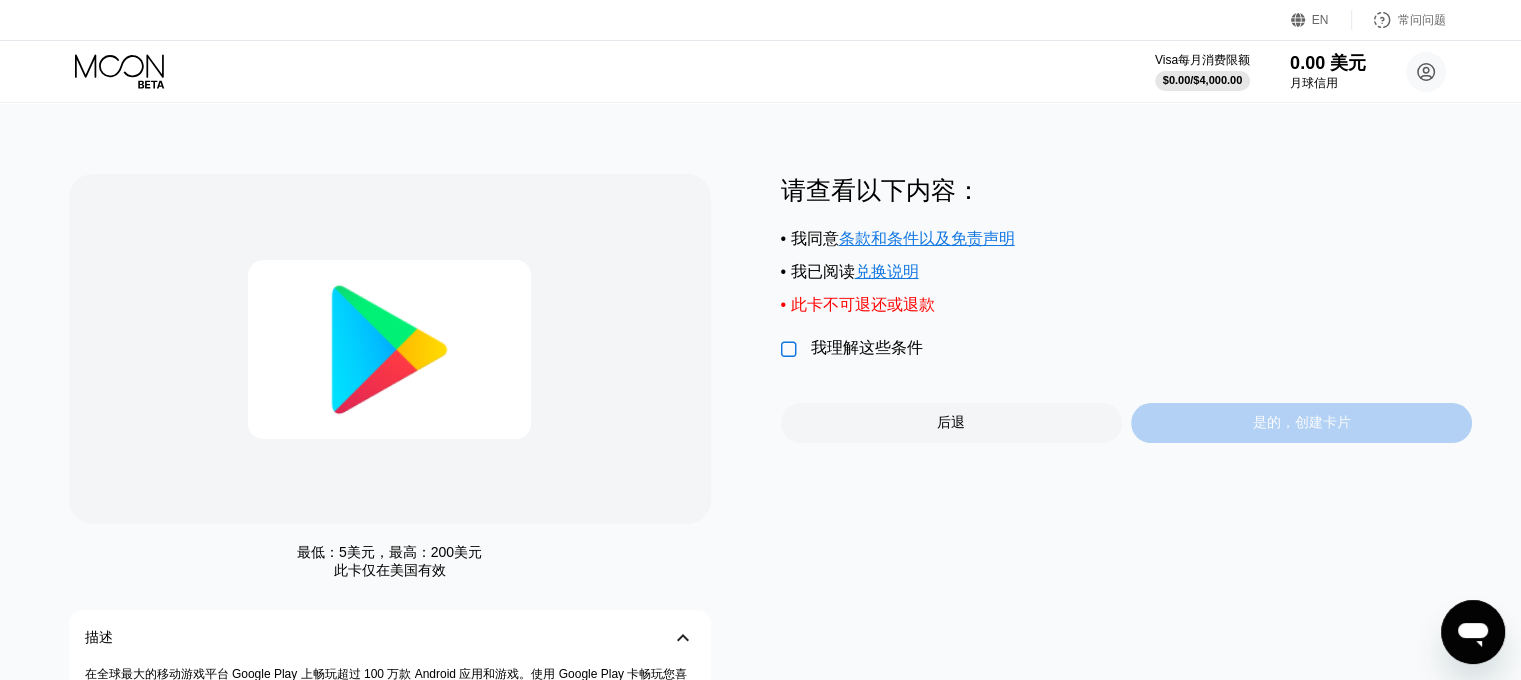 click on "是的，创建卡片" at bounding box center (1301, 423) 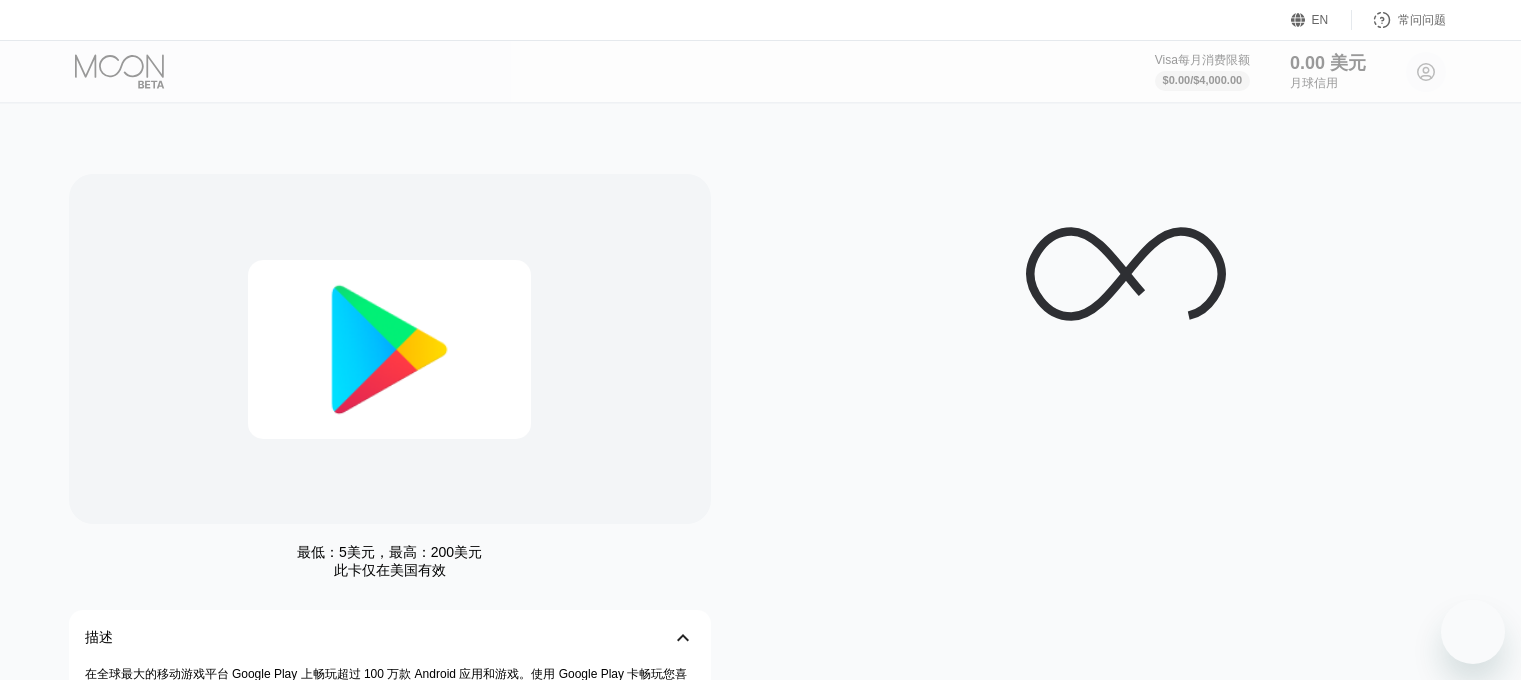 scroll, scrollTop: 0, scrollLeft: 0, axis: both 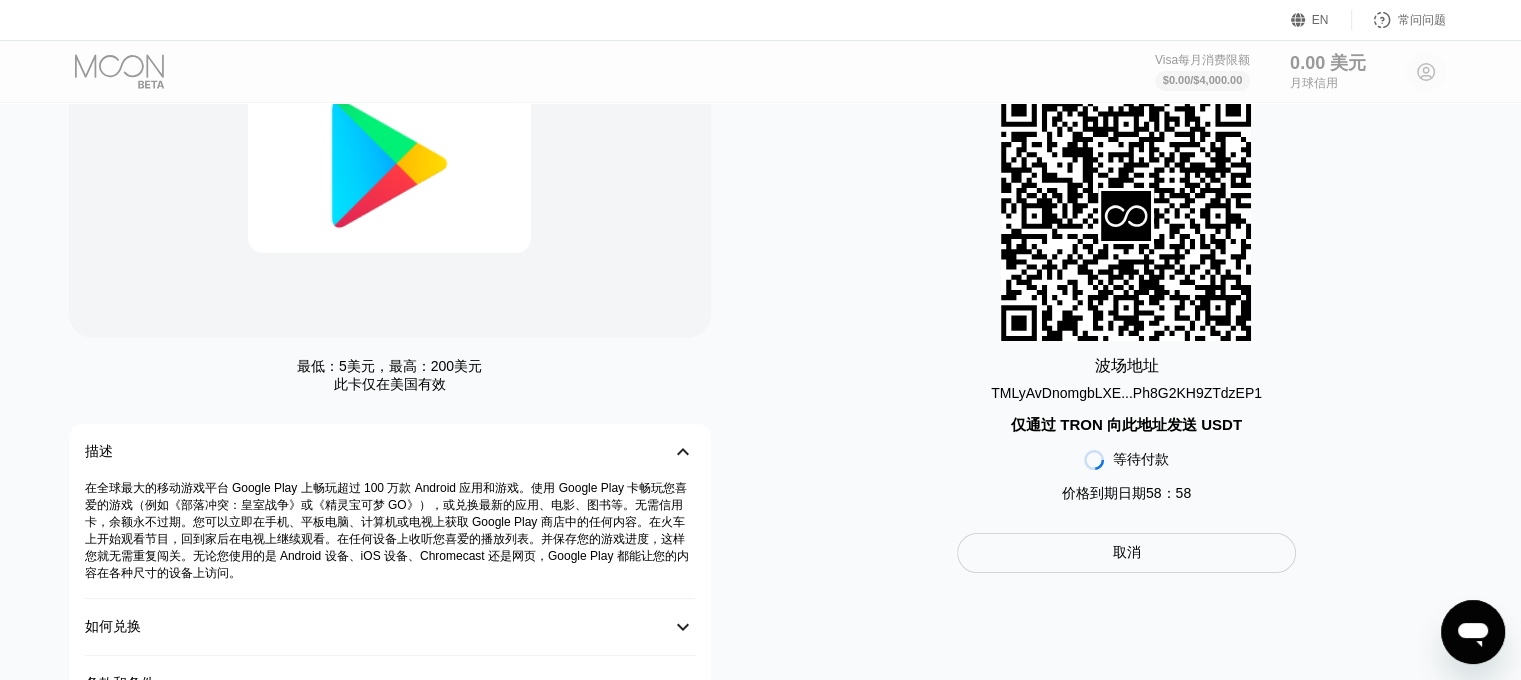 click on "取消" at bounding box center (1126, 552) 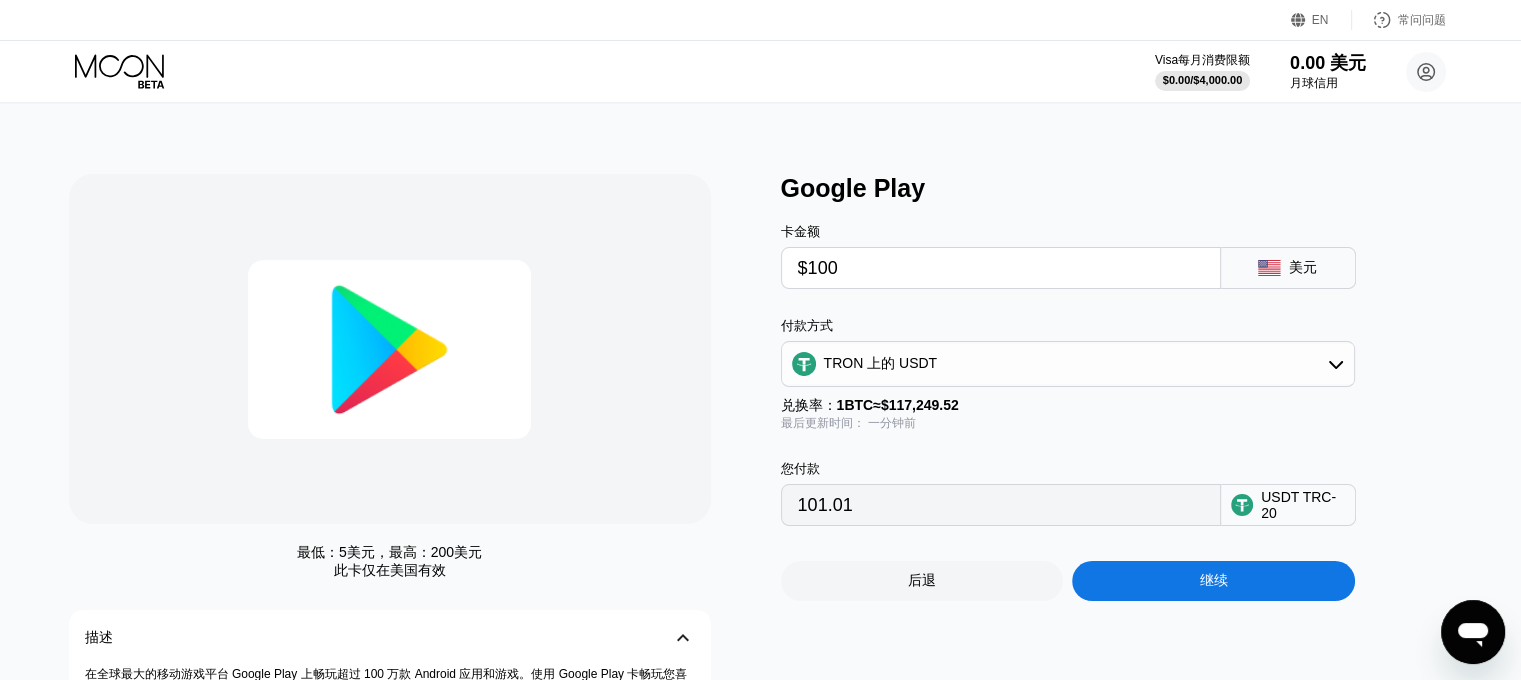 scroll, scrollTop: 0, scrollLeft: 0, axis: both 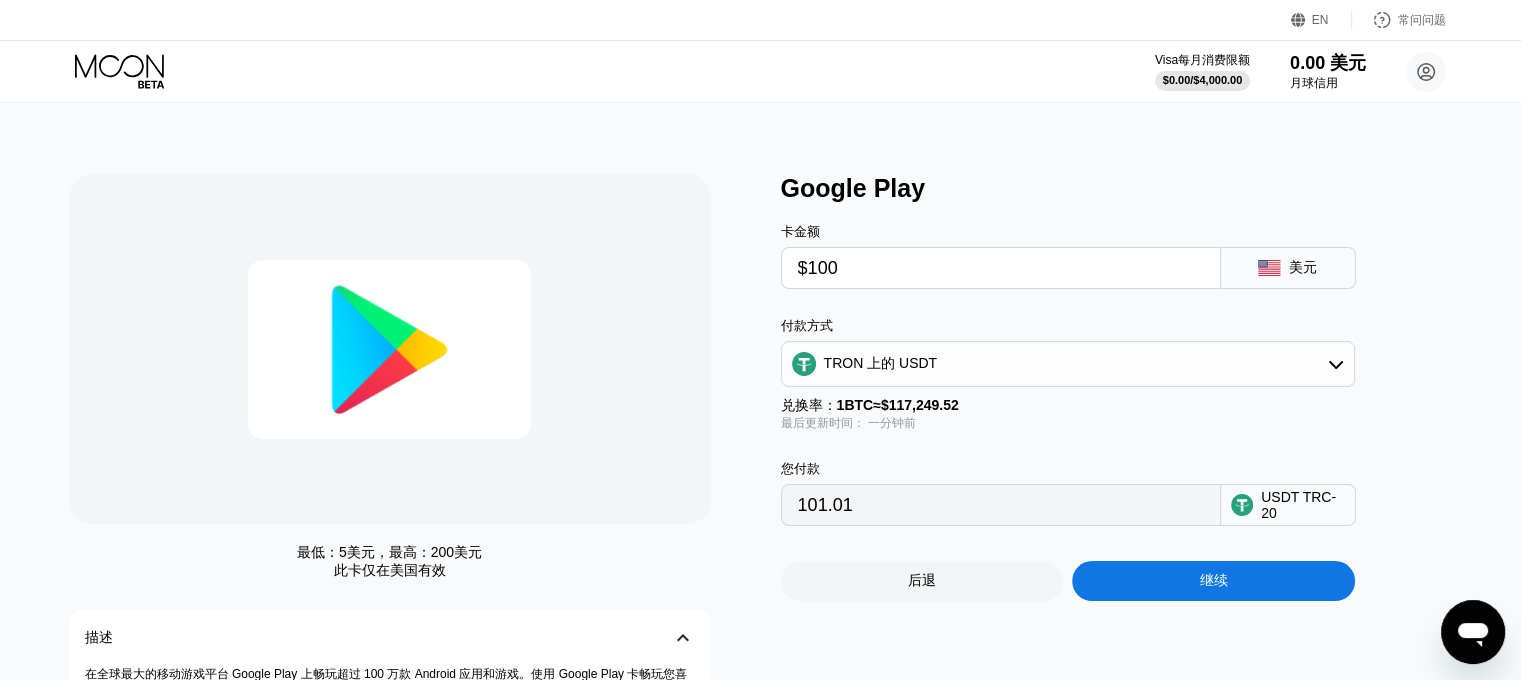 click 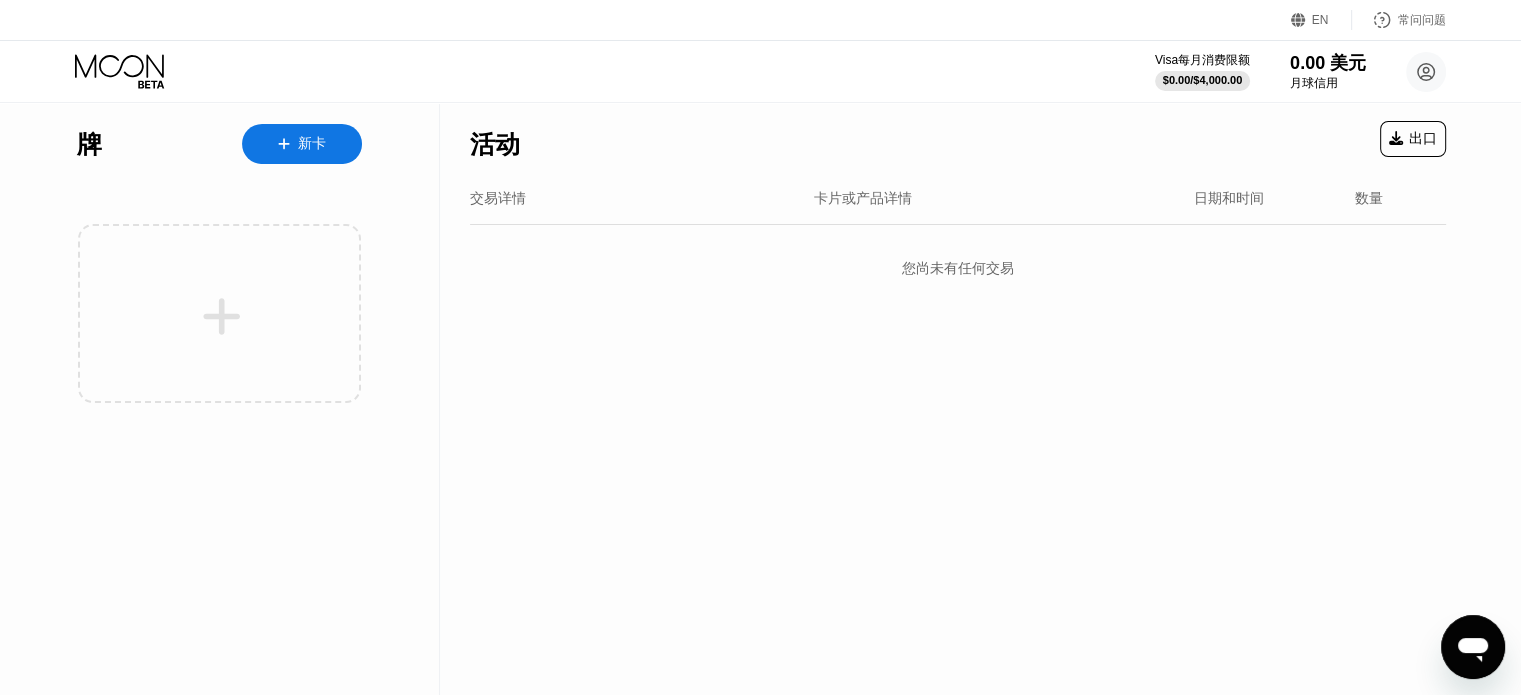click at bounding box center [294, 144] 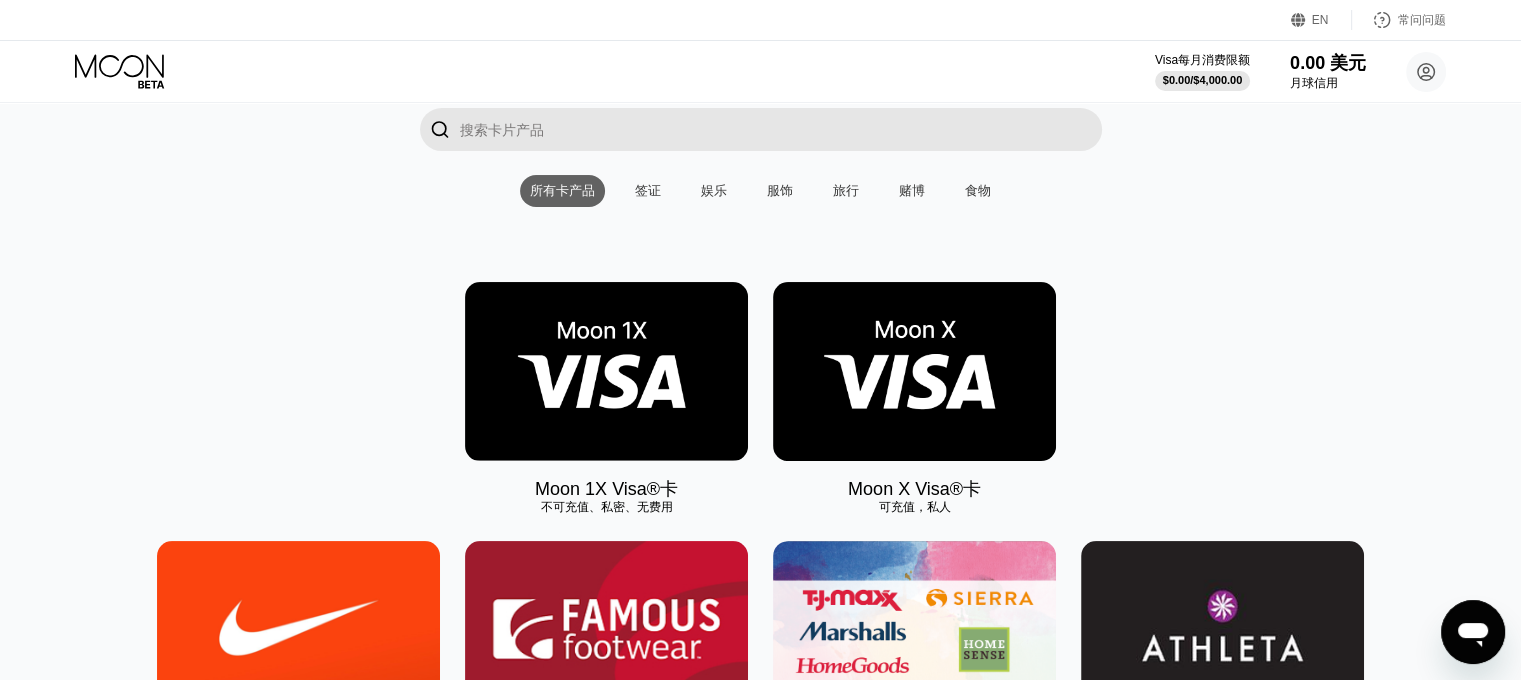 scroll, scrollTop: 300, scrollLeft: 0, axis: vertical 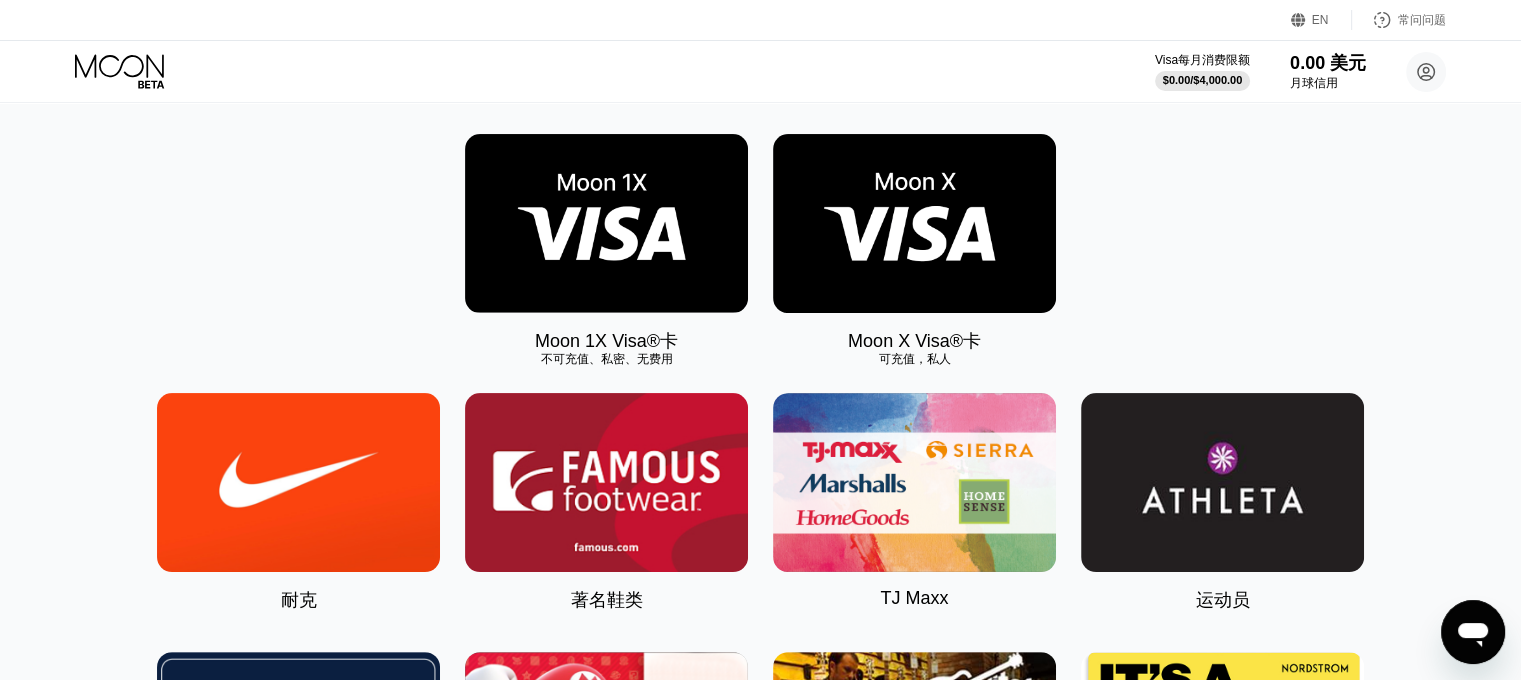click at bounding box center (914, 223) 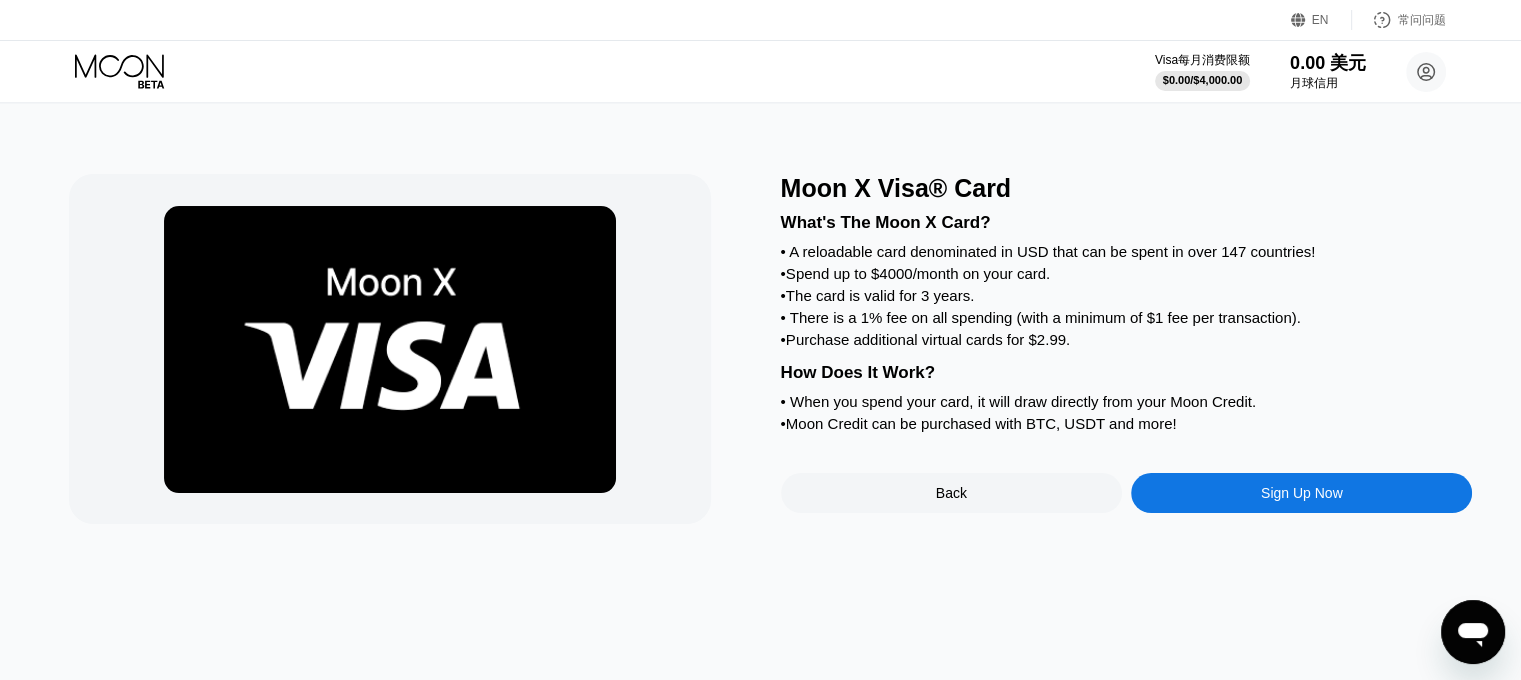 scroll, scrollTop: 0, scrollLeft: 0, axis: both 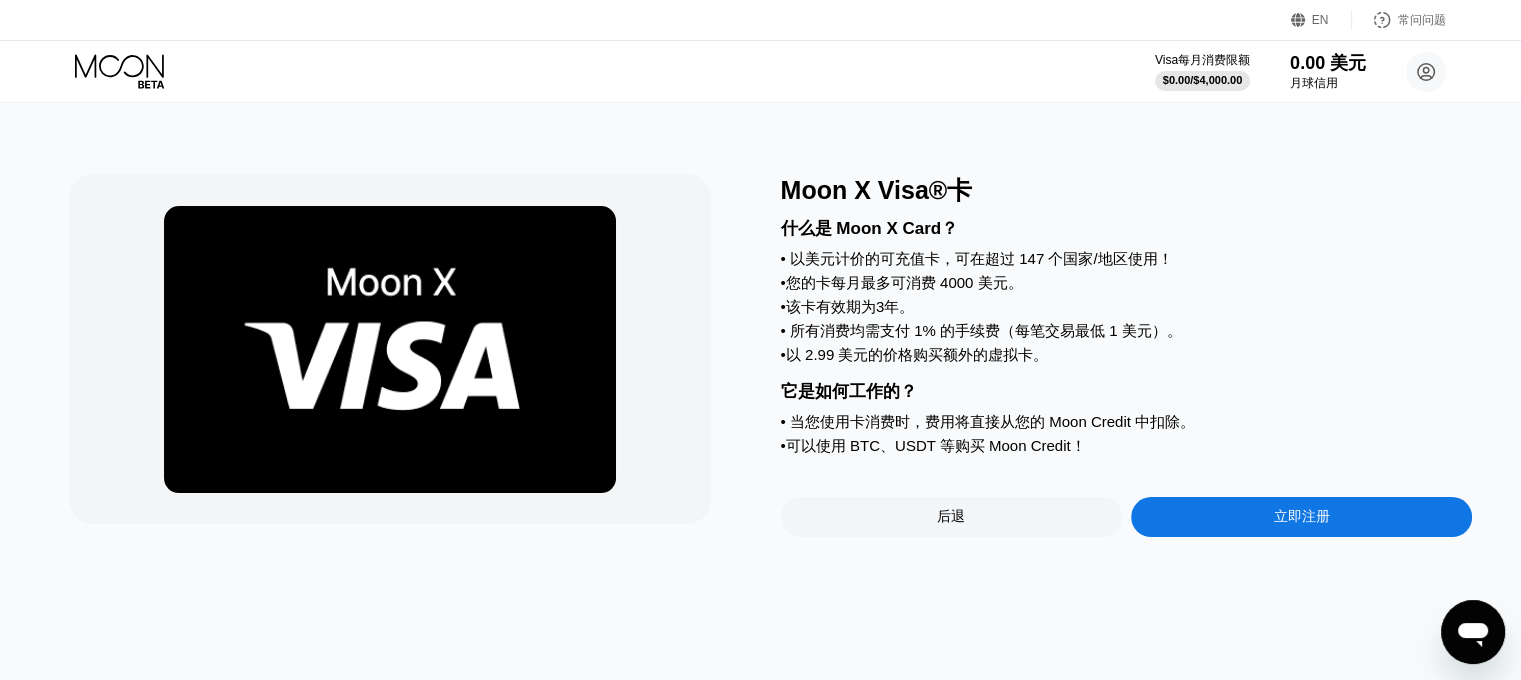 click on "以美元计价的可充值卡，可在超过 147 个国家/地区使用！" at bounding box center (981, 258) 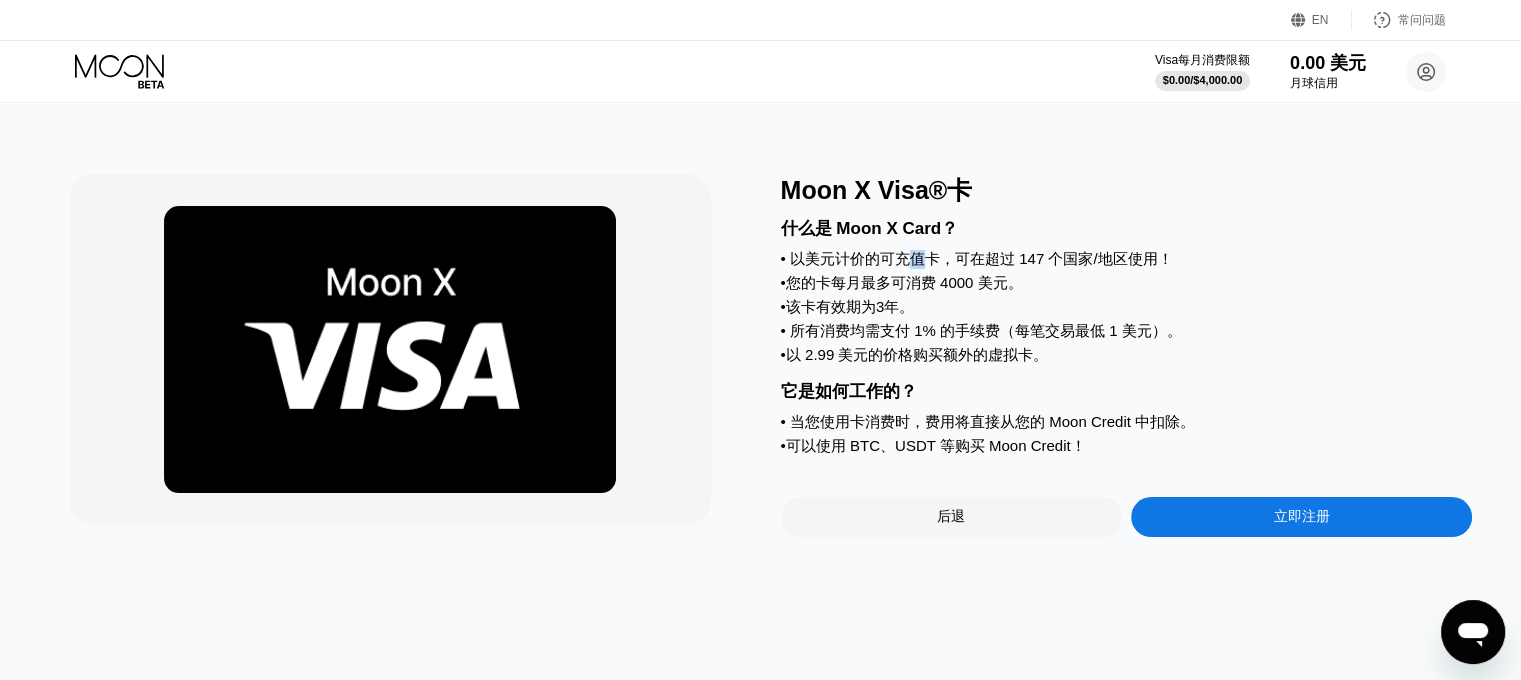 click on "以美元计价的可充值卡，可在超过 147 个国家/地区使用！" at bounding box center [981, 258] 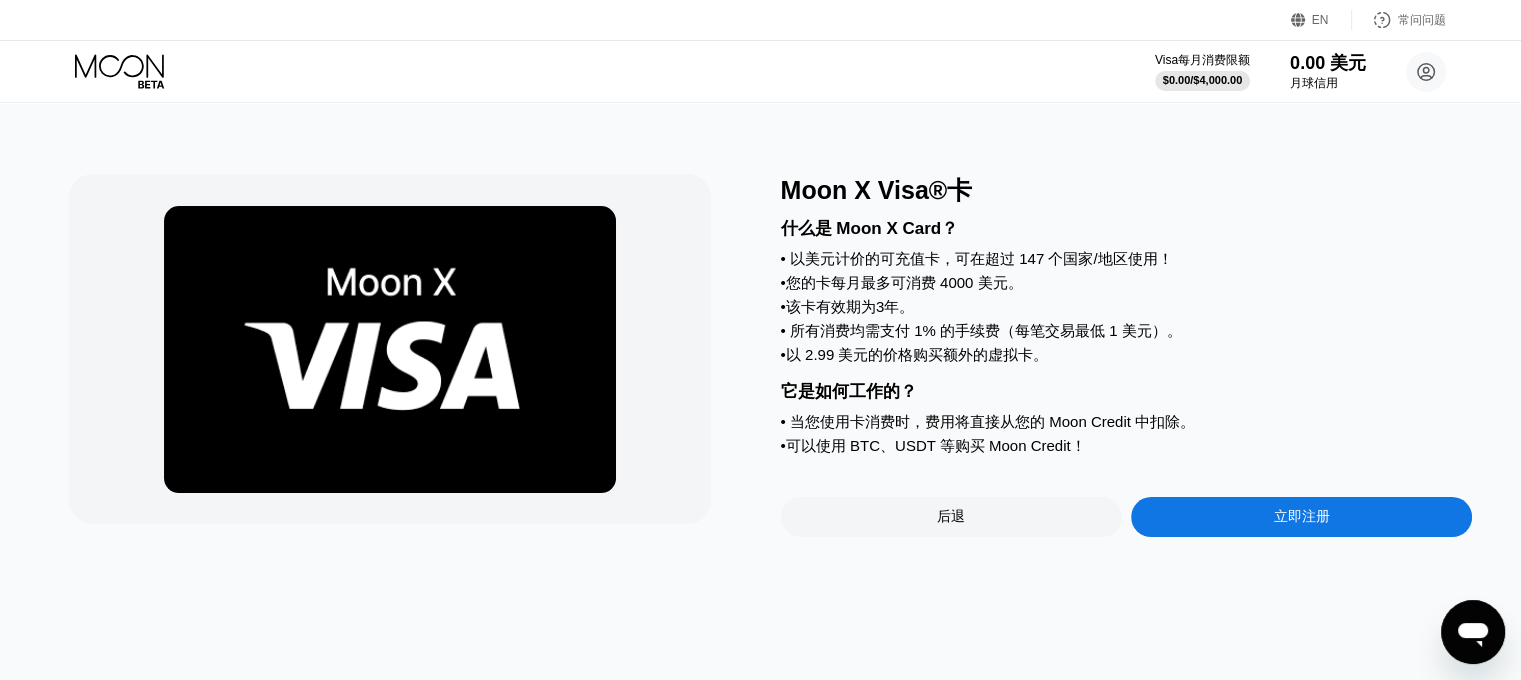 click on "• 该卡有效期为3年。" at bounding box center (1127, 307) 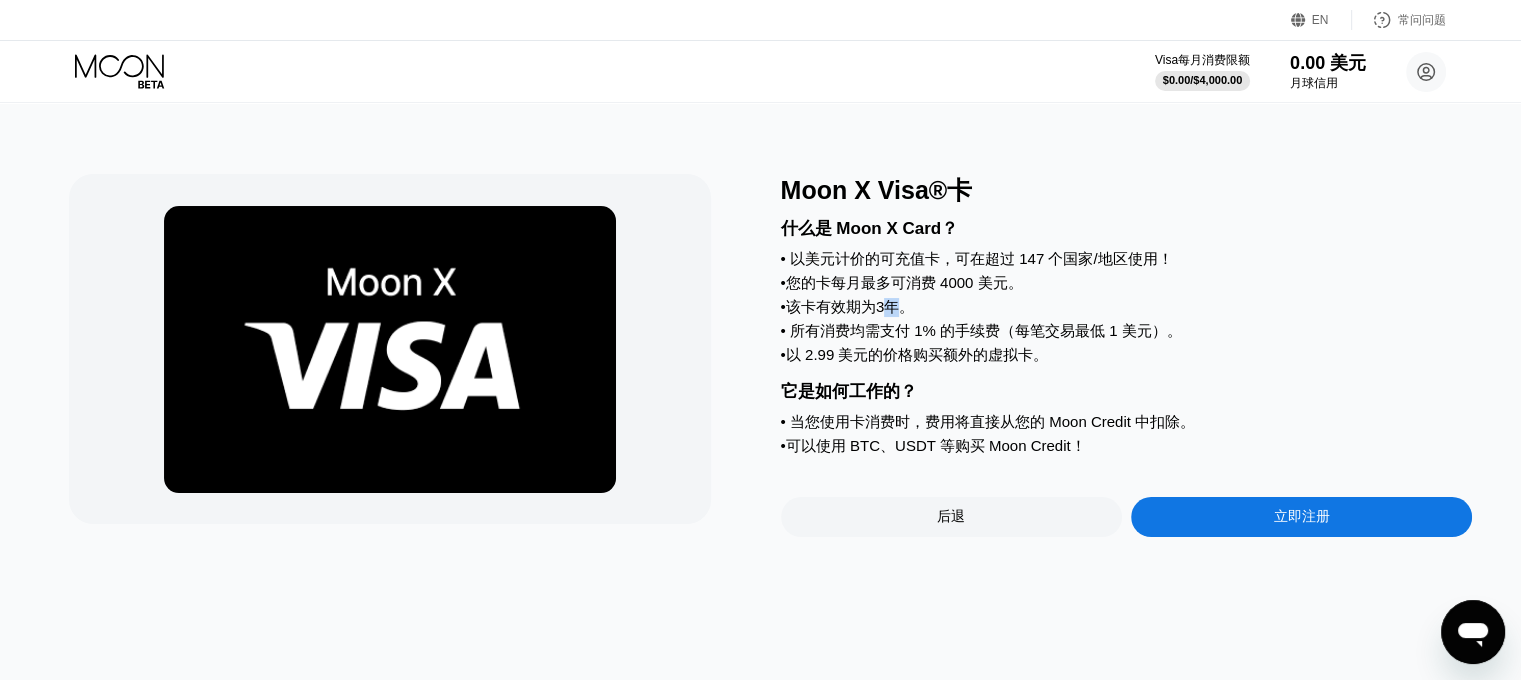 click on "该卡有效期为3年。" at bounding box center [850, 306] 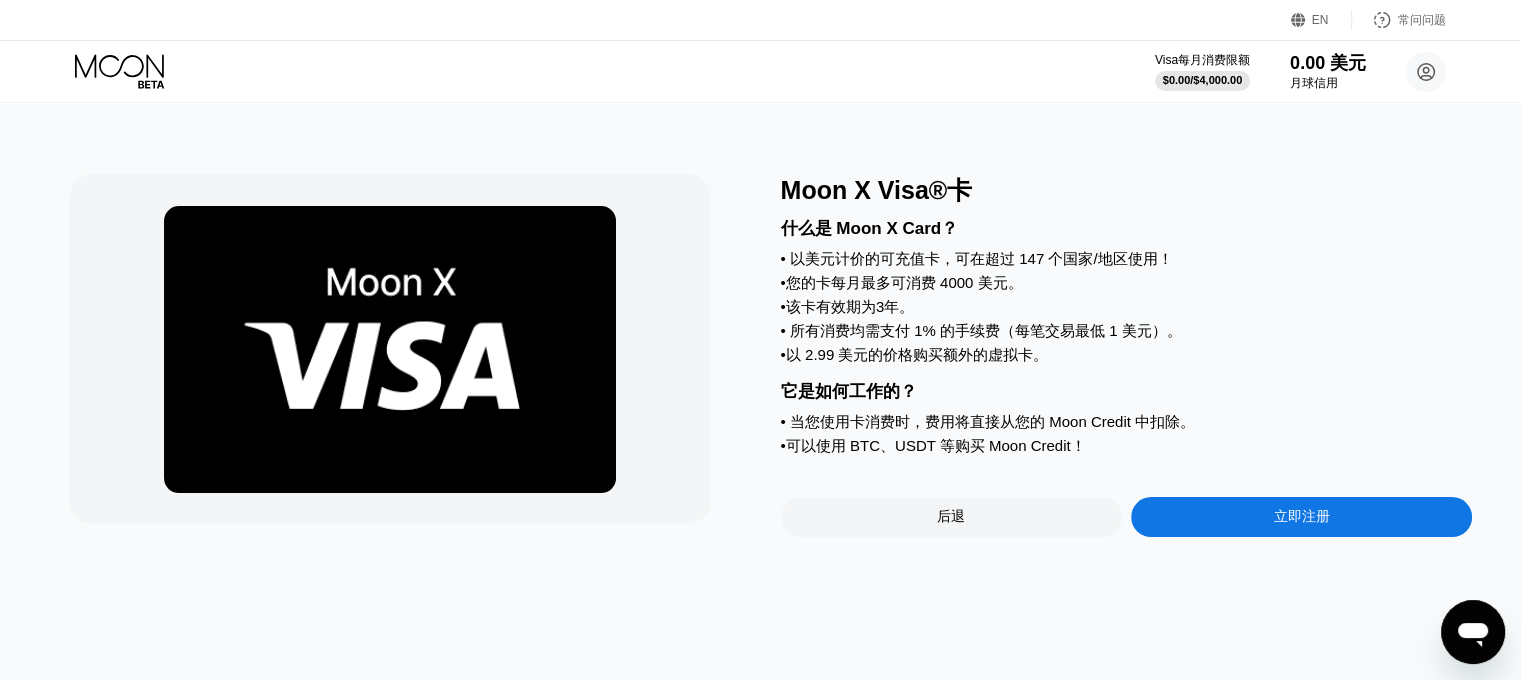 click on "所有消费均需支付 1% 的手续费（每笔交易最低 1 美元）。" at bounding box center (986, 330) 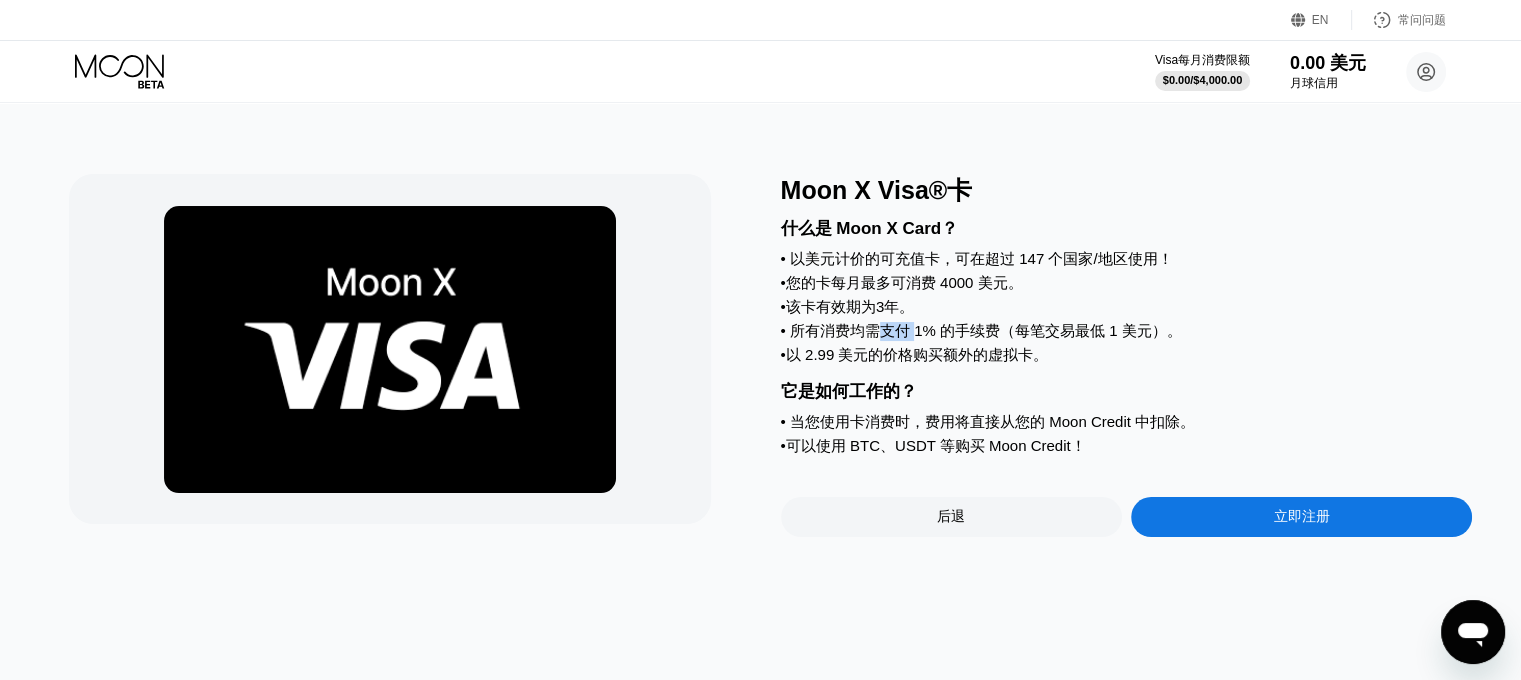 click on "所有消费均需支付 1% 的手续费（每笔交易最低 1 美元）。" at bounding box center [986, 330] 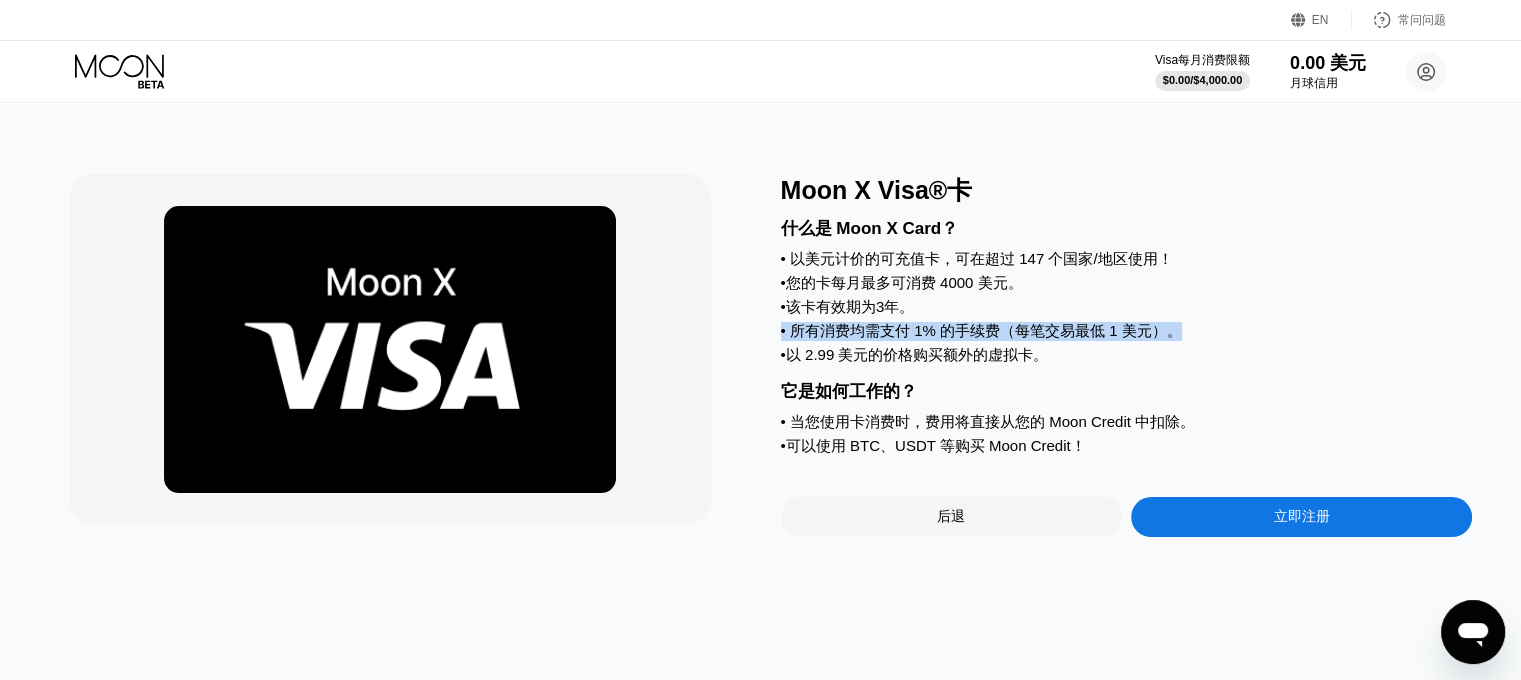 click on "所有消费均需支付 1% 的手续费（每笔交易最低 1 美元）。" at bounding box center (986, 330) 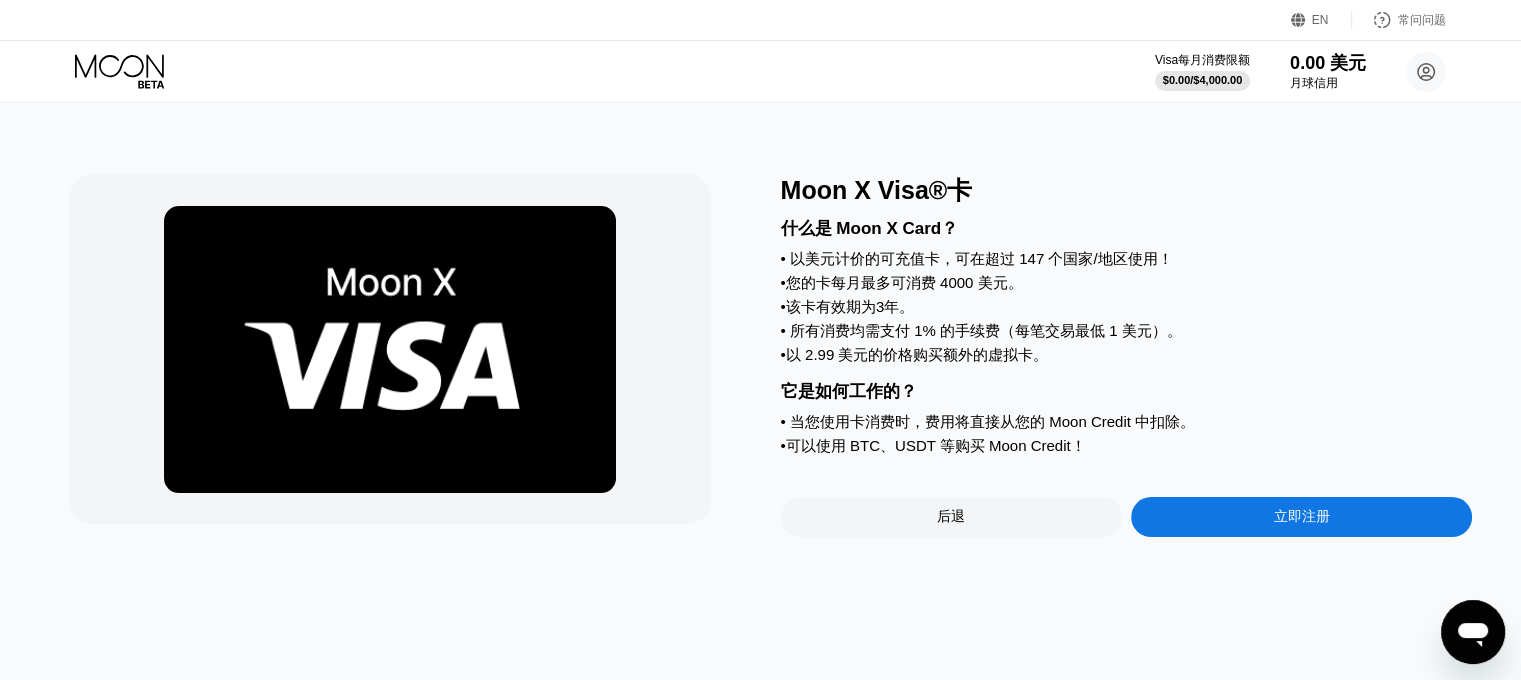 click on "以 2.99 美元的价格购买额外的虚拟卡。" at bounding box center [917, 354] 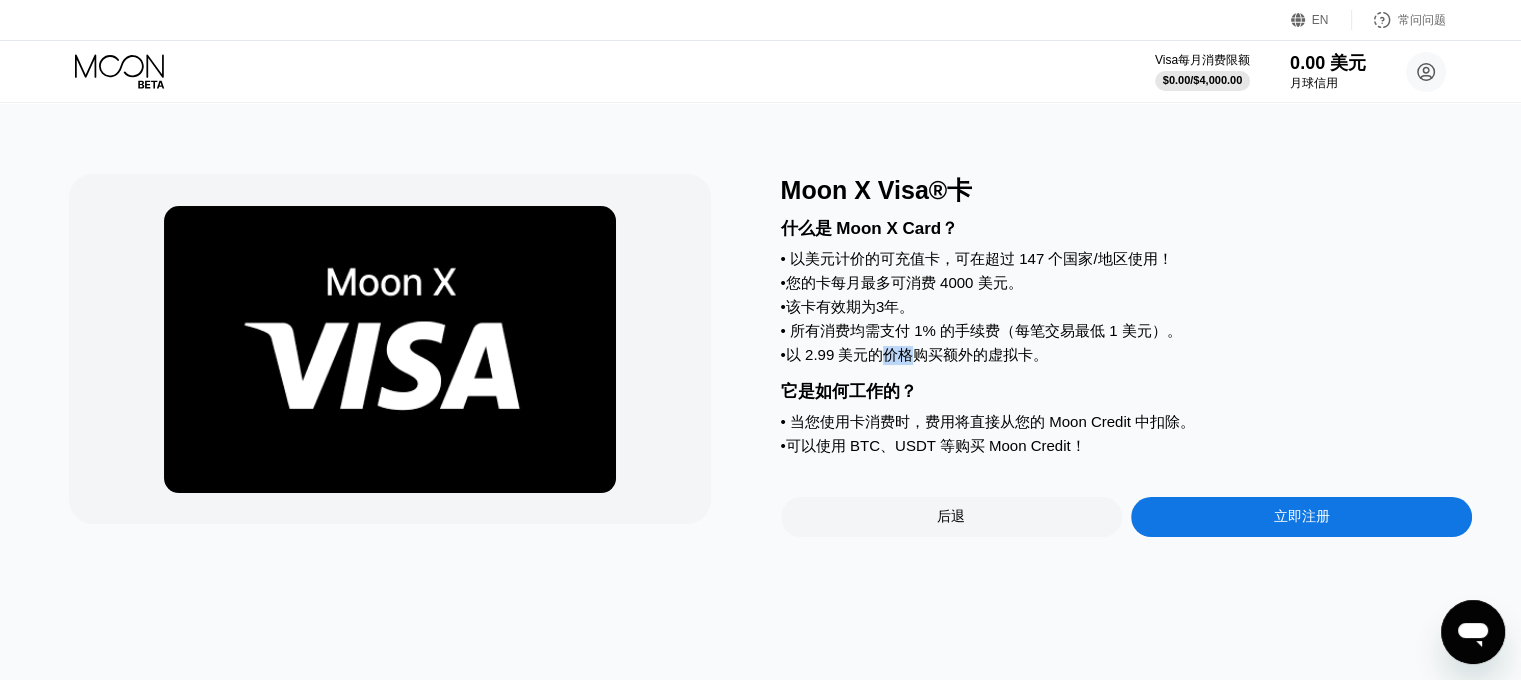 click on "以 2.99 美元的价格购买额外的虚拟卡。" at bounding box center [917, 354] 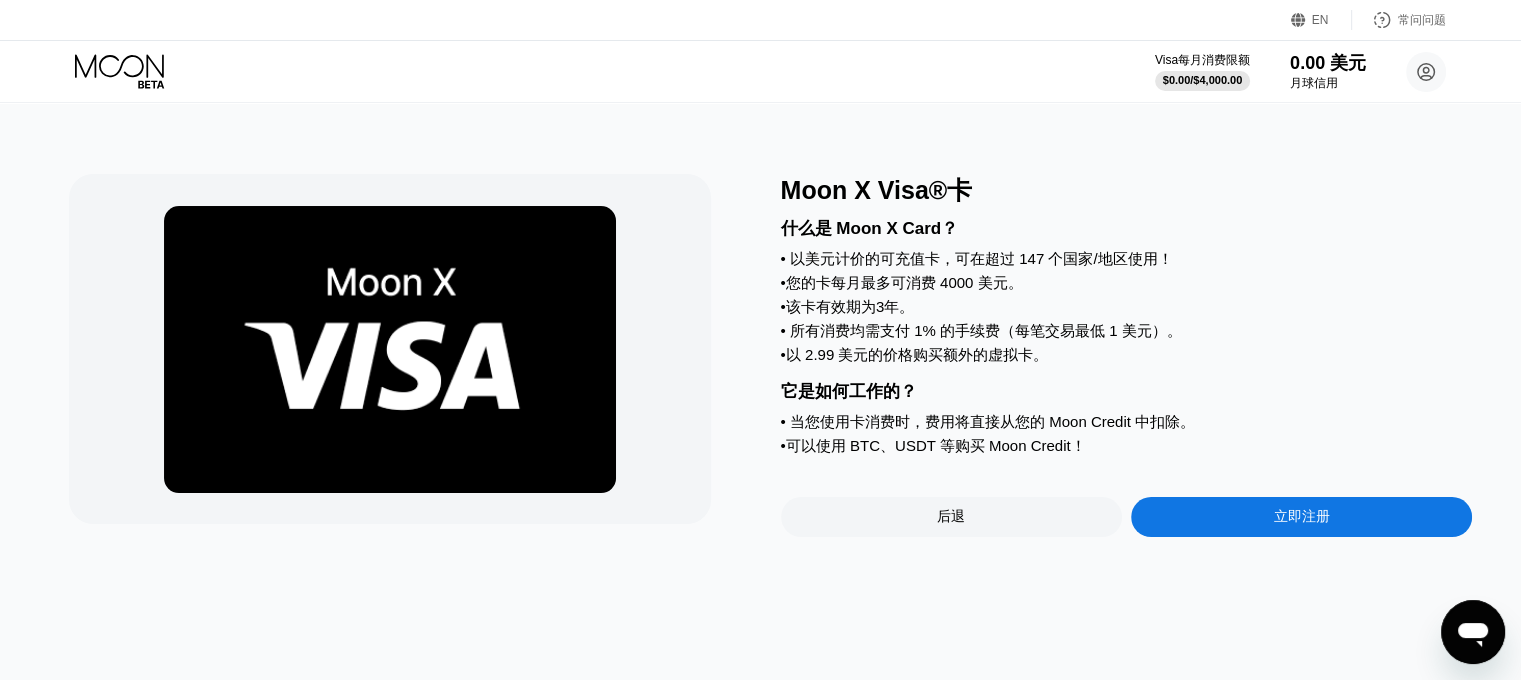 click on "以 2.99 美元的价格购买额外的虚拟卡。" at bounding box center [917, 354] 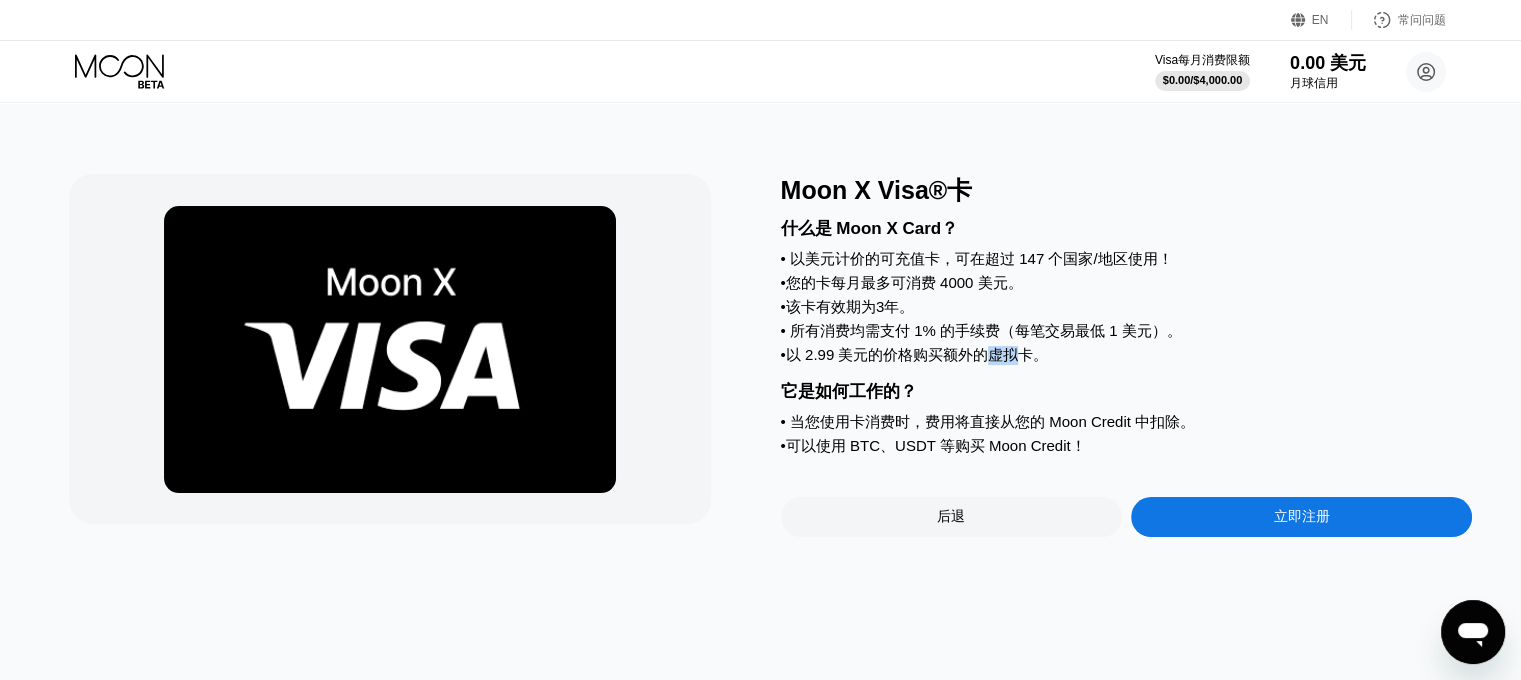 click on "以 2.99 美元的价格购买额外的虚拟卡。" at bounding box center [917, 354] 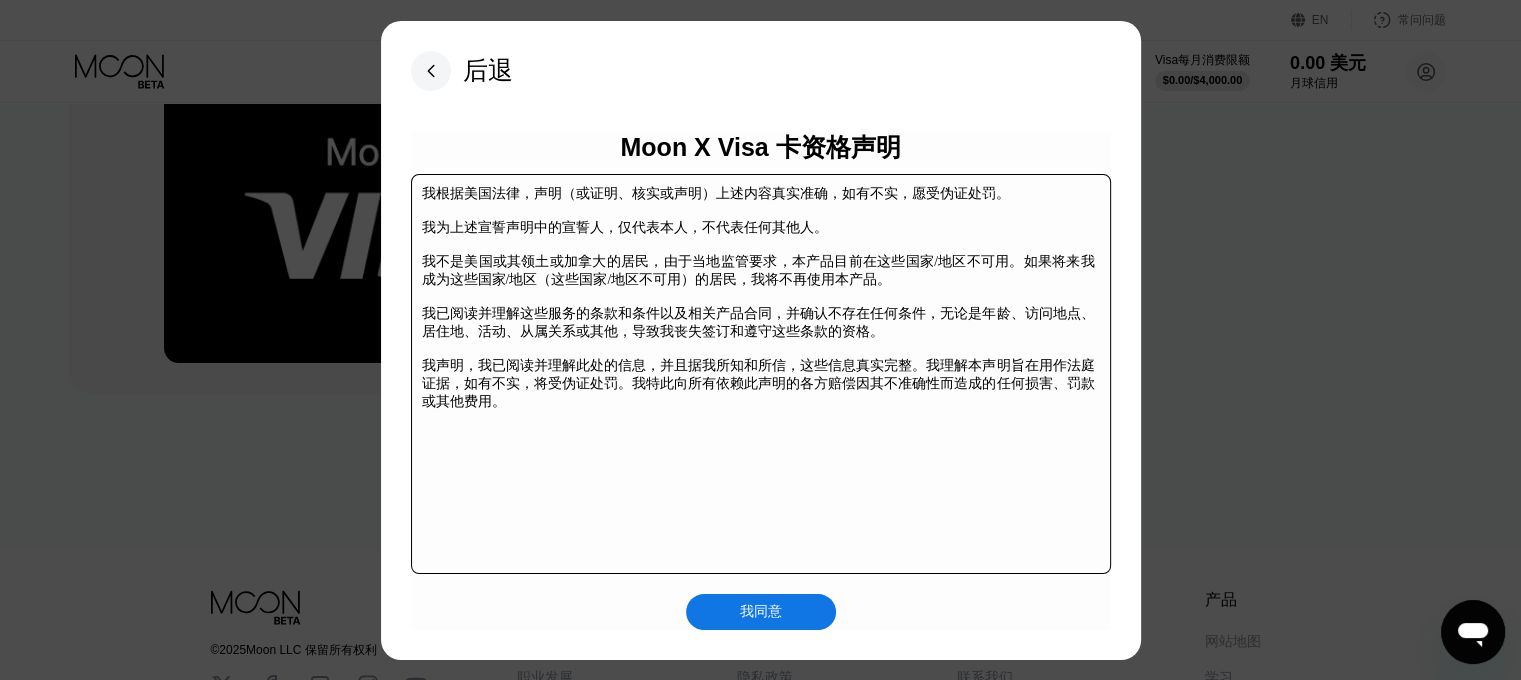 scroll, scrollTop: 313, scrollLeft: 0, axis: vertical 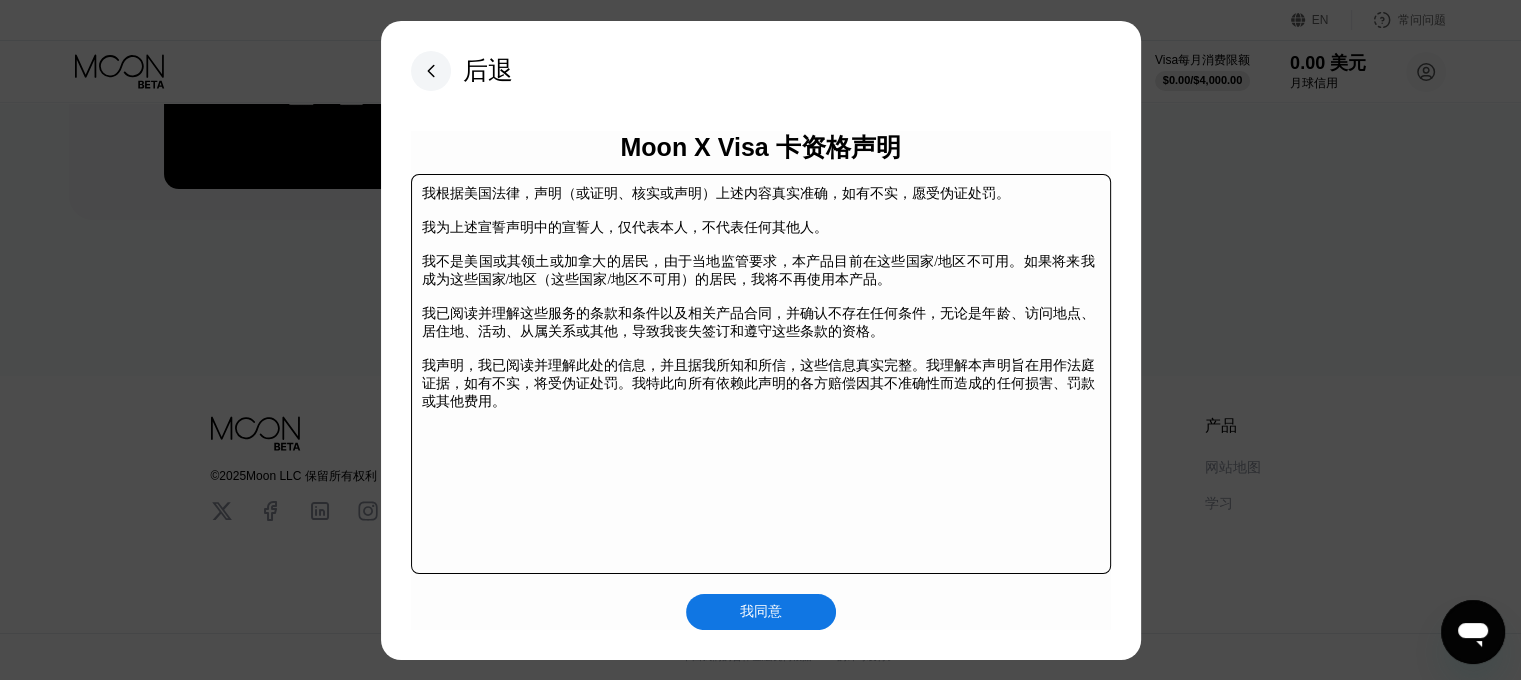 click on "我同意" at bounding box center [761, 612] 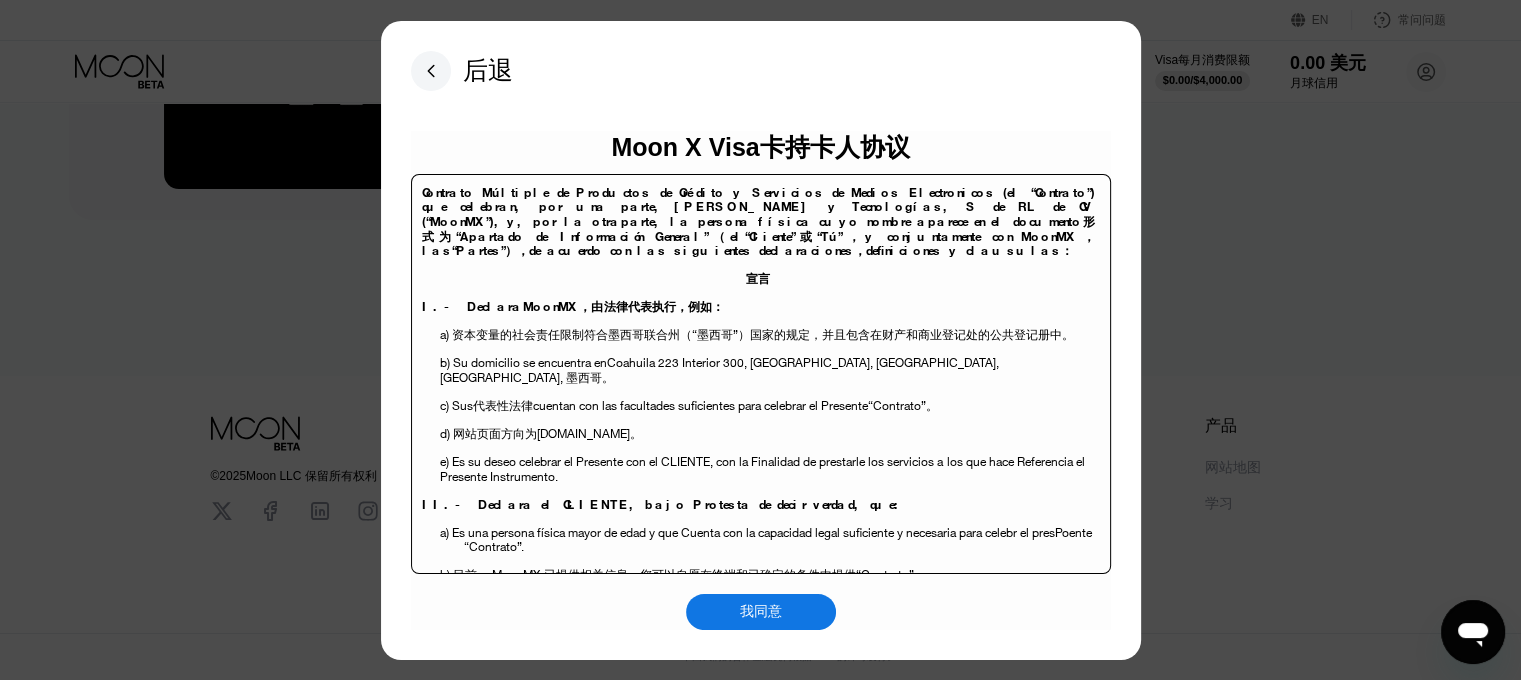 click on "我同意" at bounding box center [761, 612] 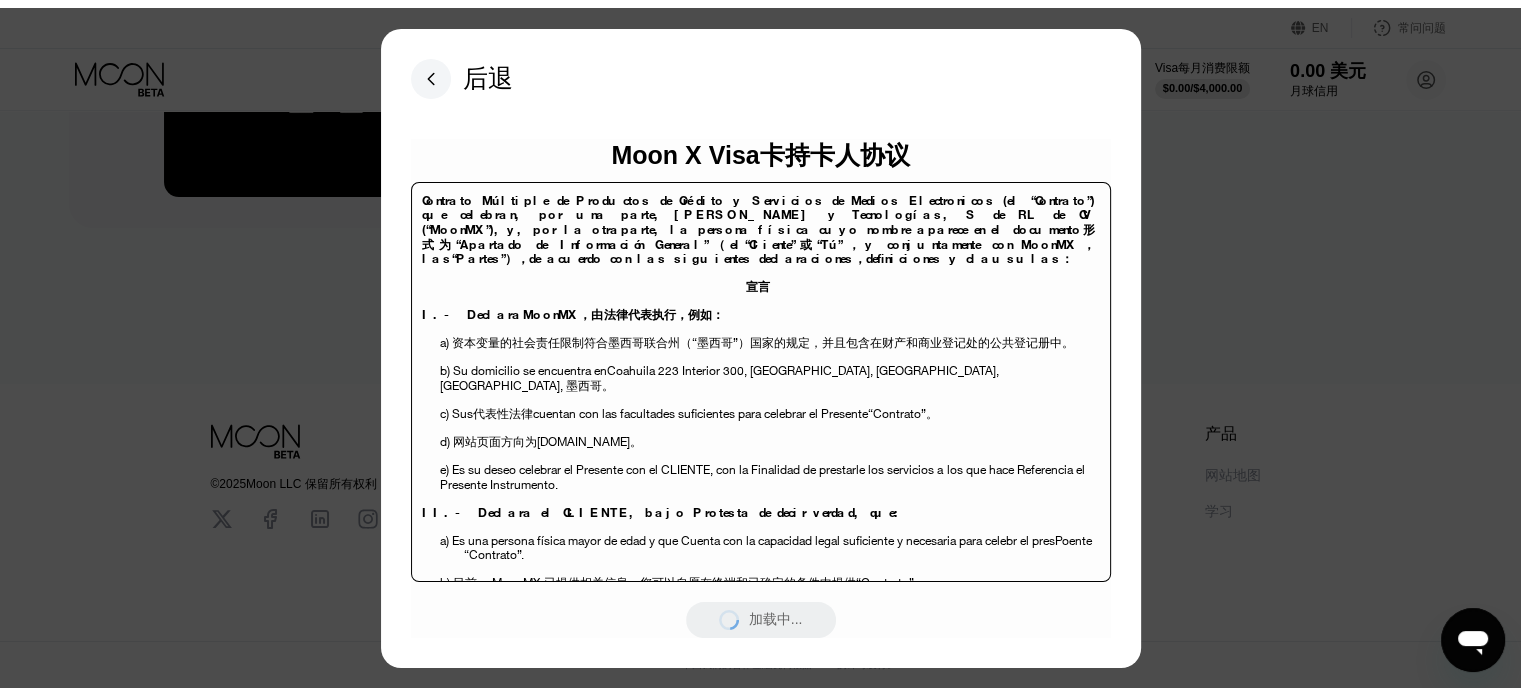scroll, scrollTop: 0, scrollLeft: 0, axis: both 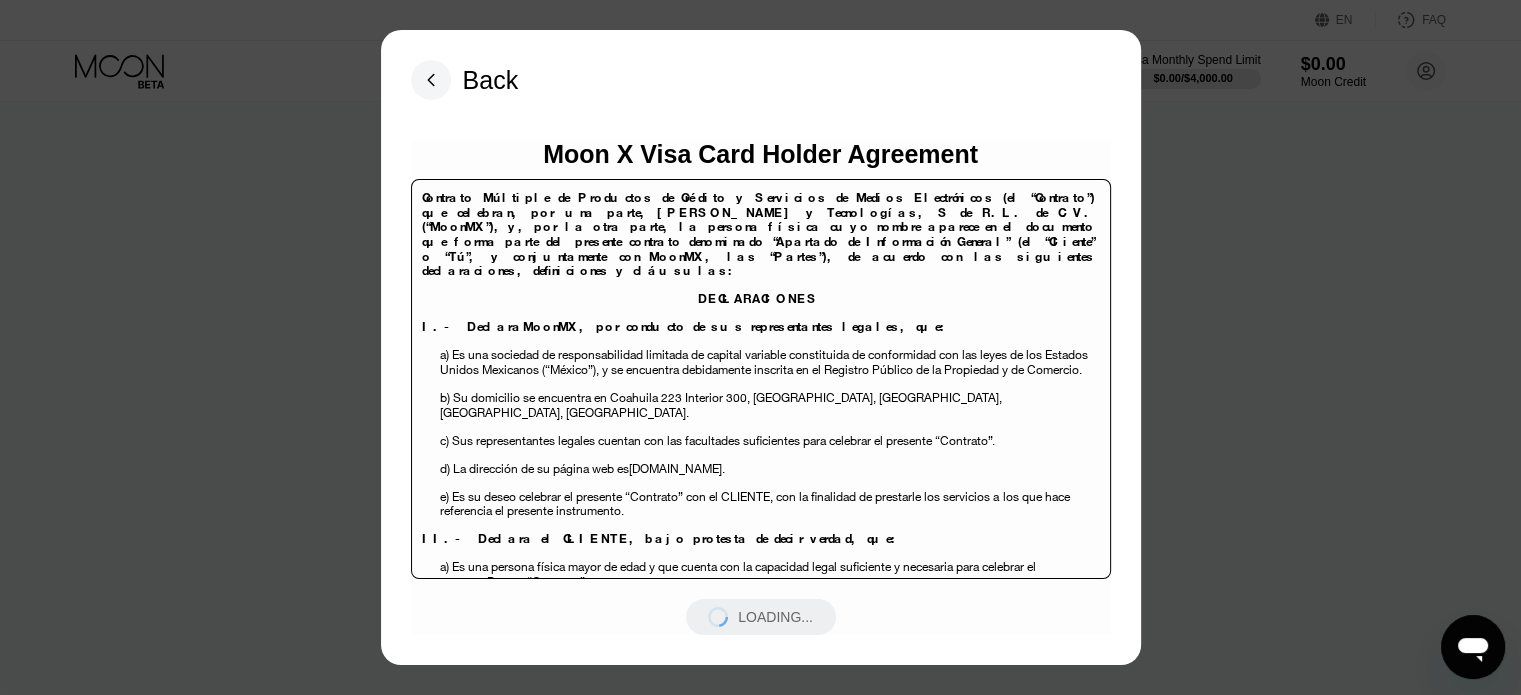 click on "a) Es una sociedad de responsabilidad limitada de capital variable constituida de conformidad con las leyes de los Estados Unidos Mexicanos (“México”), y se encuentra debidamente inscrita en el Registro
Público de la Propiedad y de Comercio." at bounding box center [767, 368] 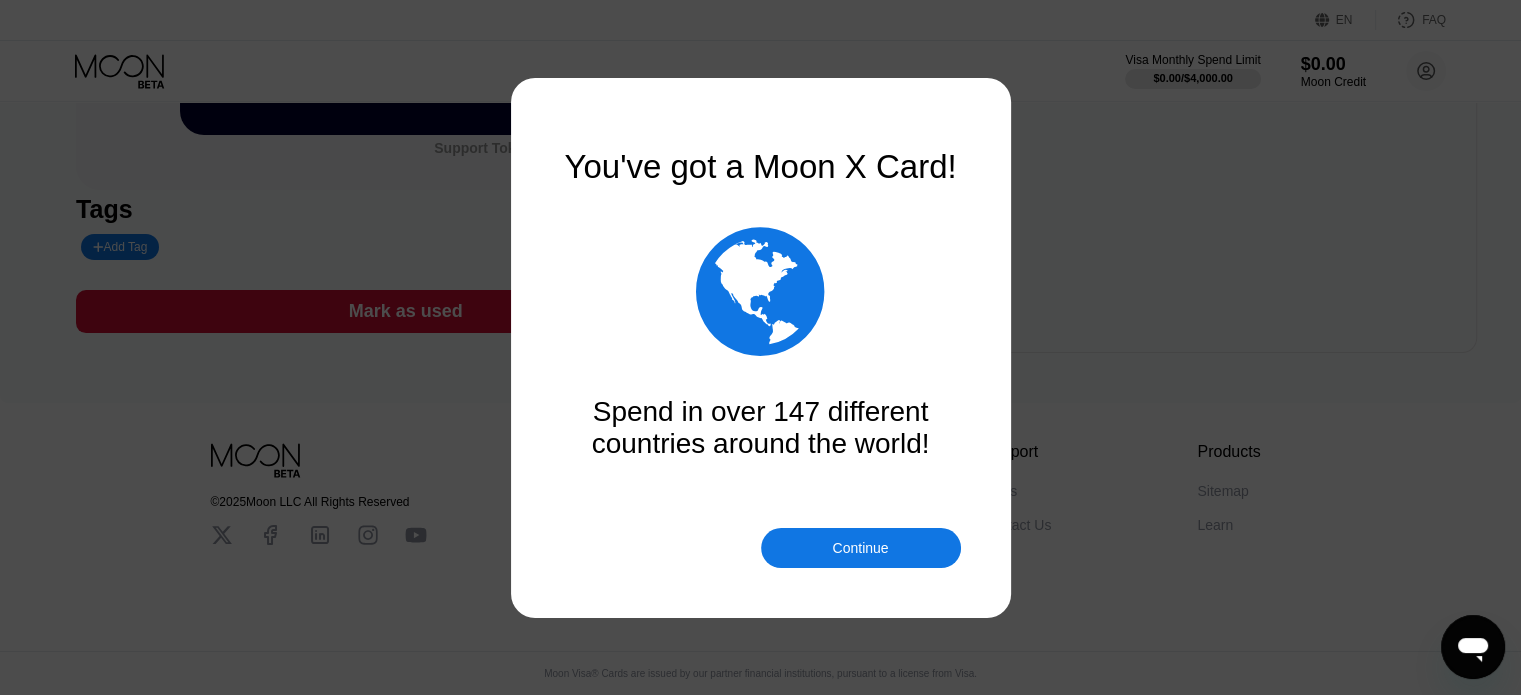scroll, scrollTop: 364, scrollLeft: 0, axis: vertical 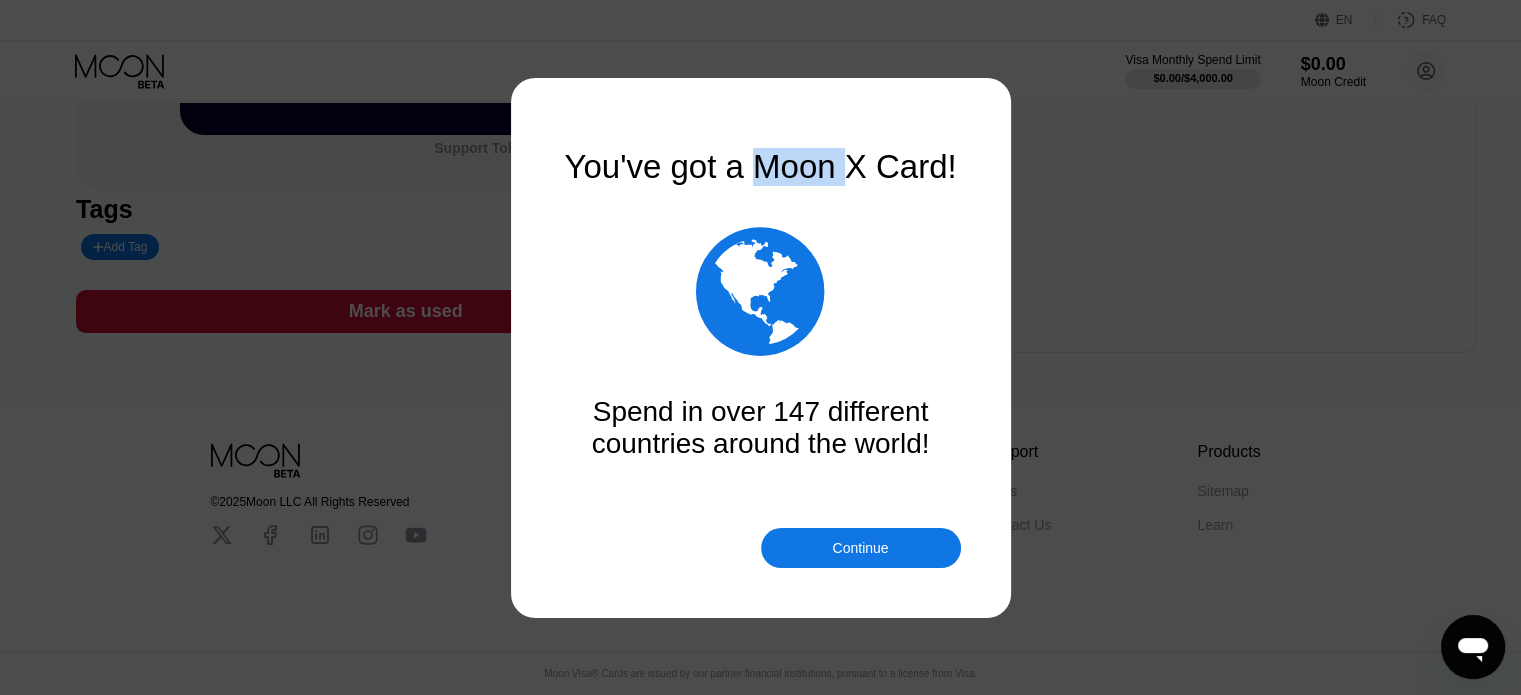 click on "You've got a Moon X Card!" at bounding box center (761, 167) 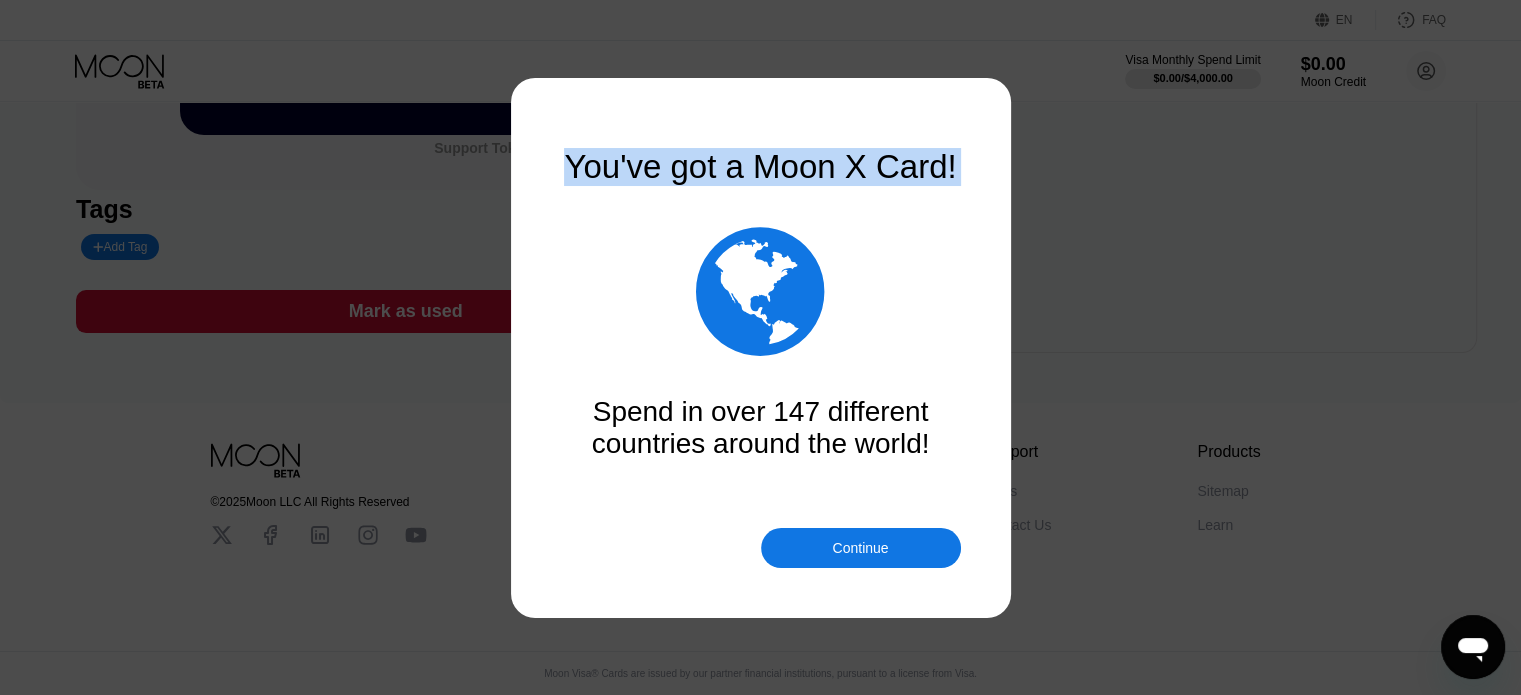 click on "You've got a Moon X Card!" at bounding box center (761, 167) 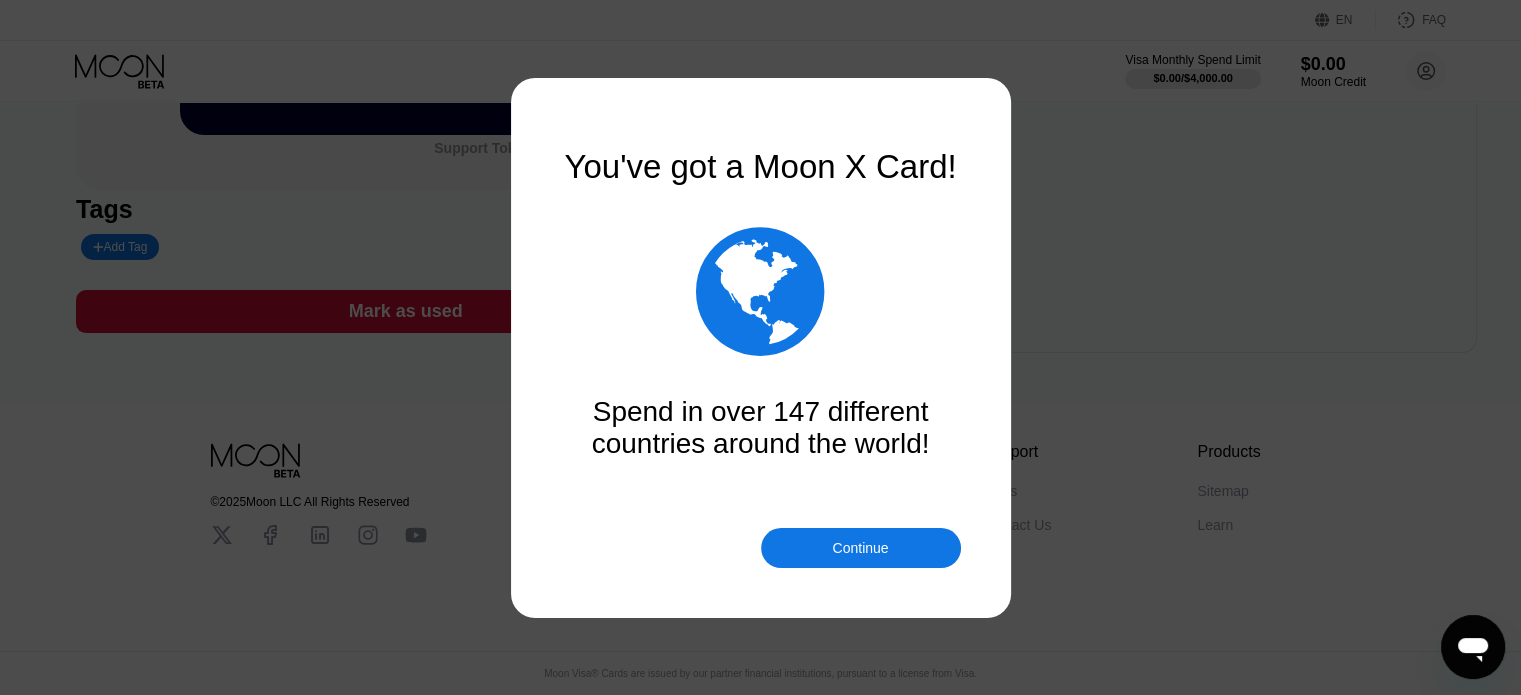 click on "Spend in over 147 different countries around the world!" at bounding box center (761, 428) 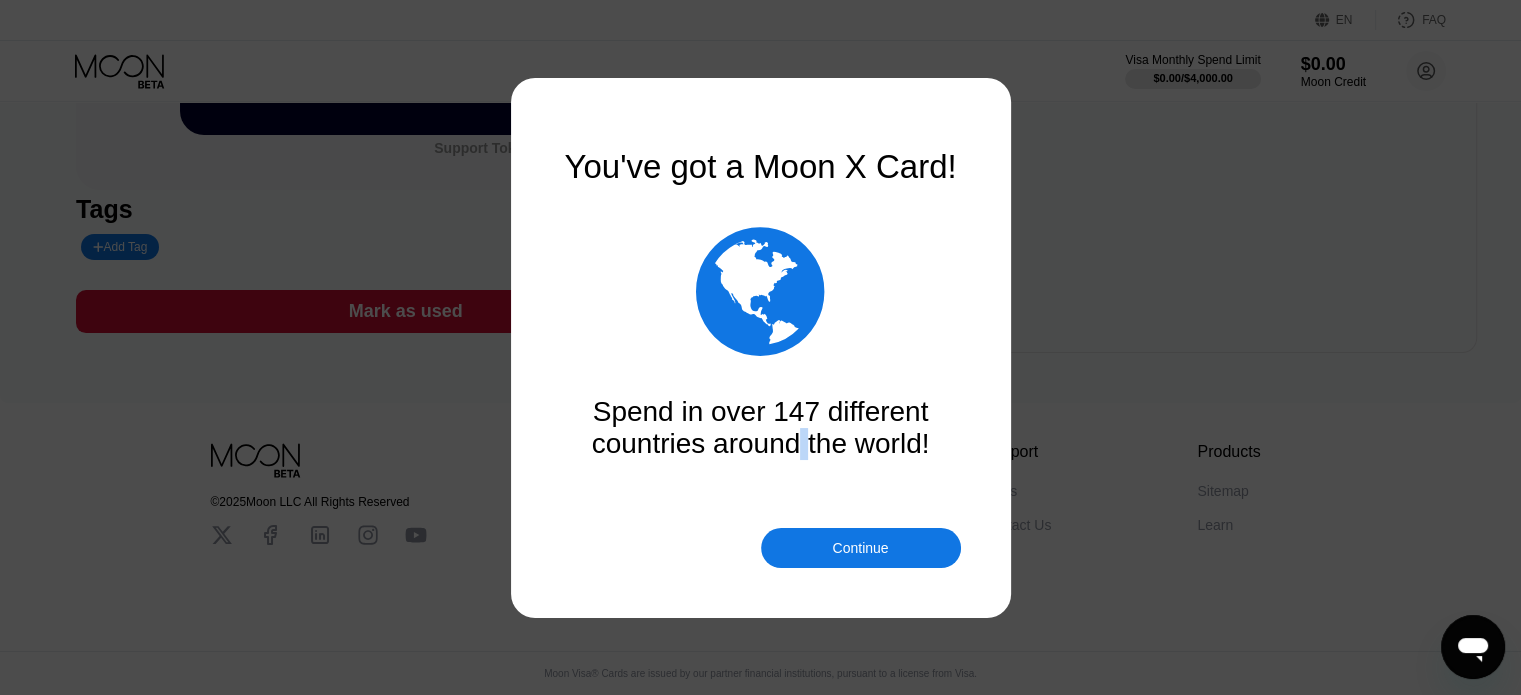 click on "Spend in over 147 different countries around the world!" at bounding box center (761, 428) 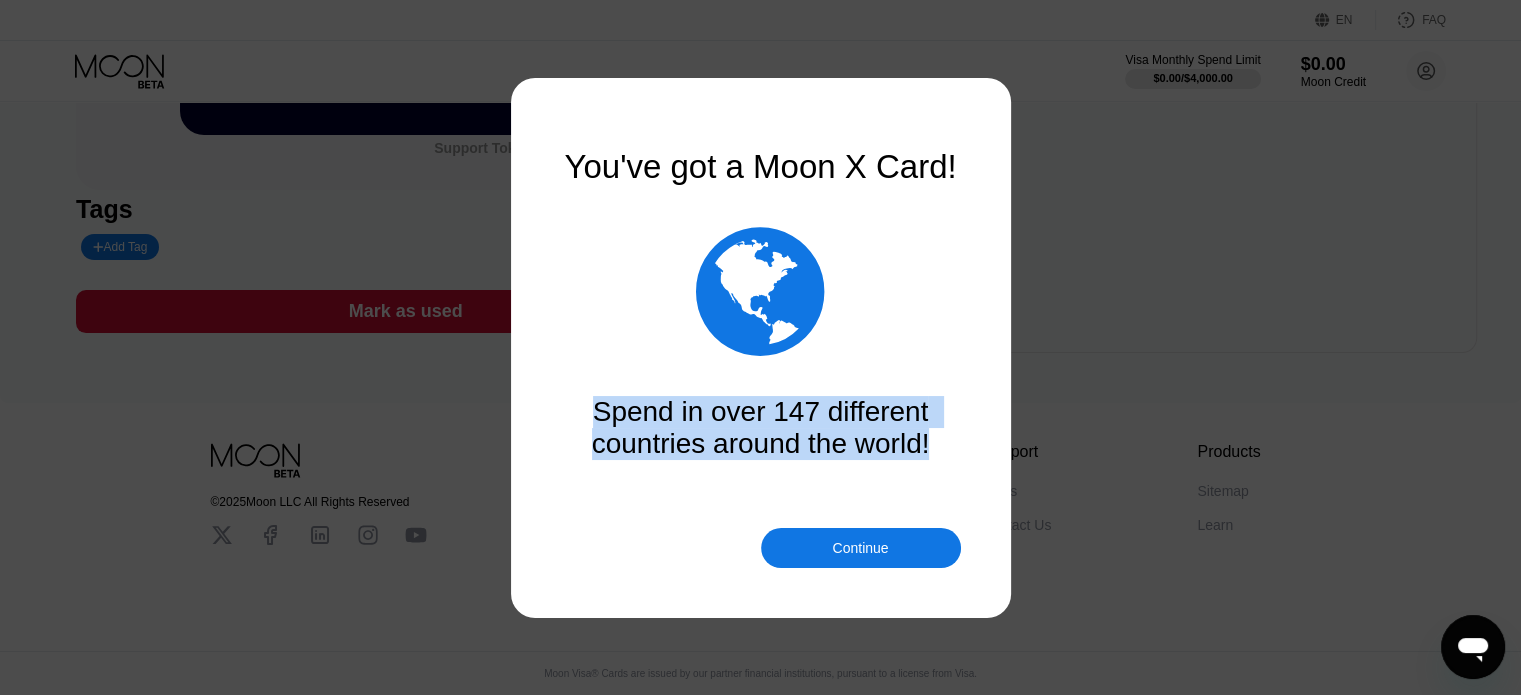 click on "Spend in over 147 different countries around the world!" at bounding box center (761, 428) 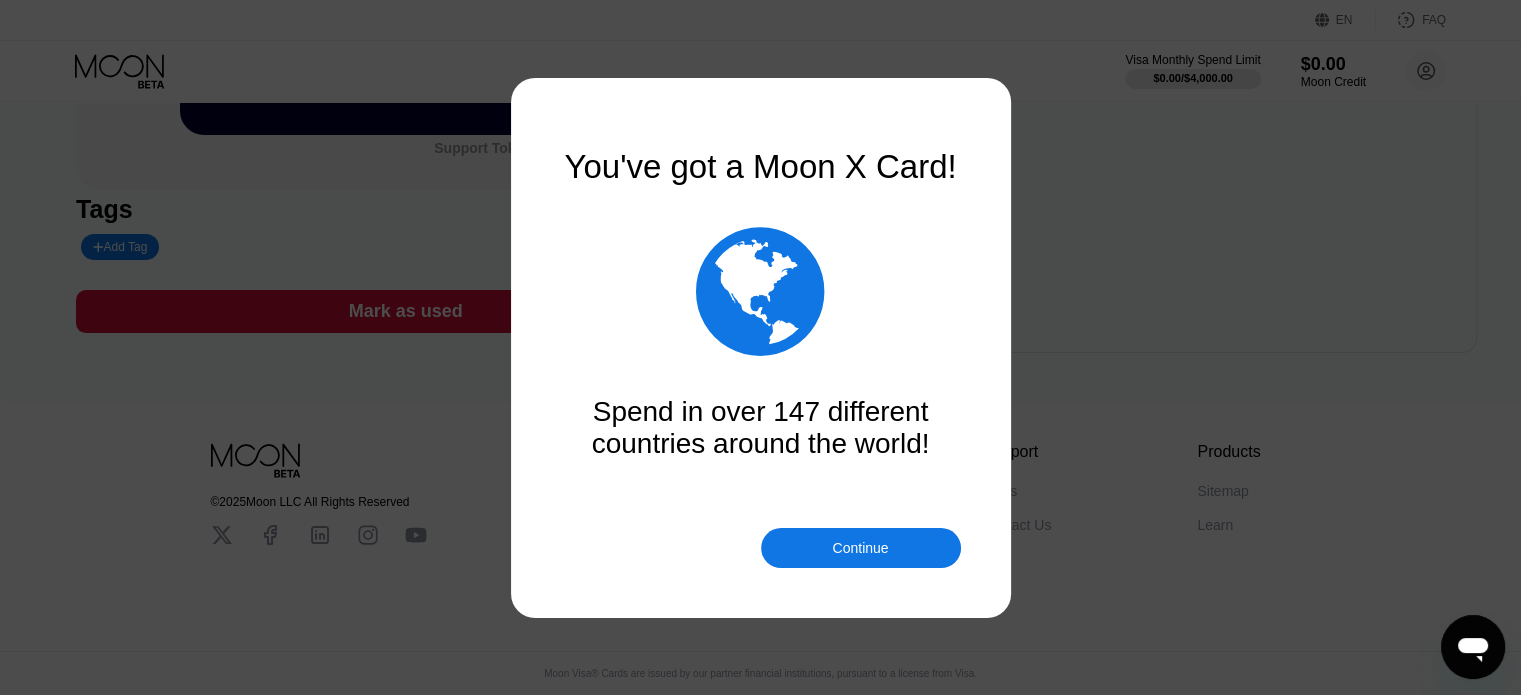 drag, startPoint x: 1017, startPoint y: 308, endPoint x: 976, endPoint y: 467, distance: 164.2011 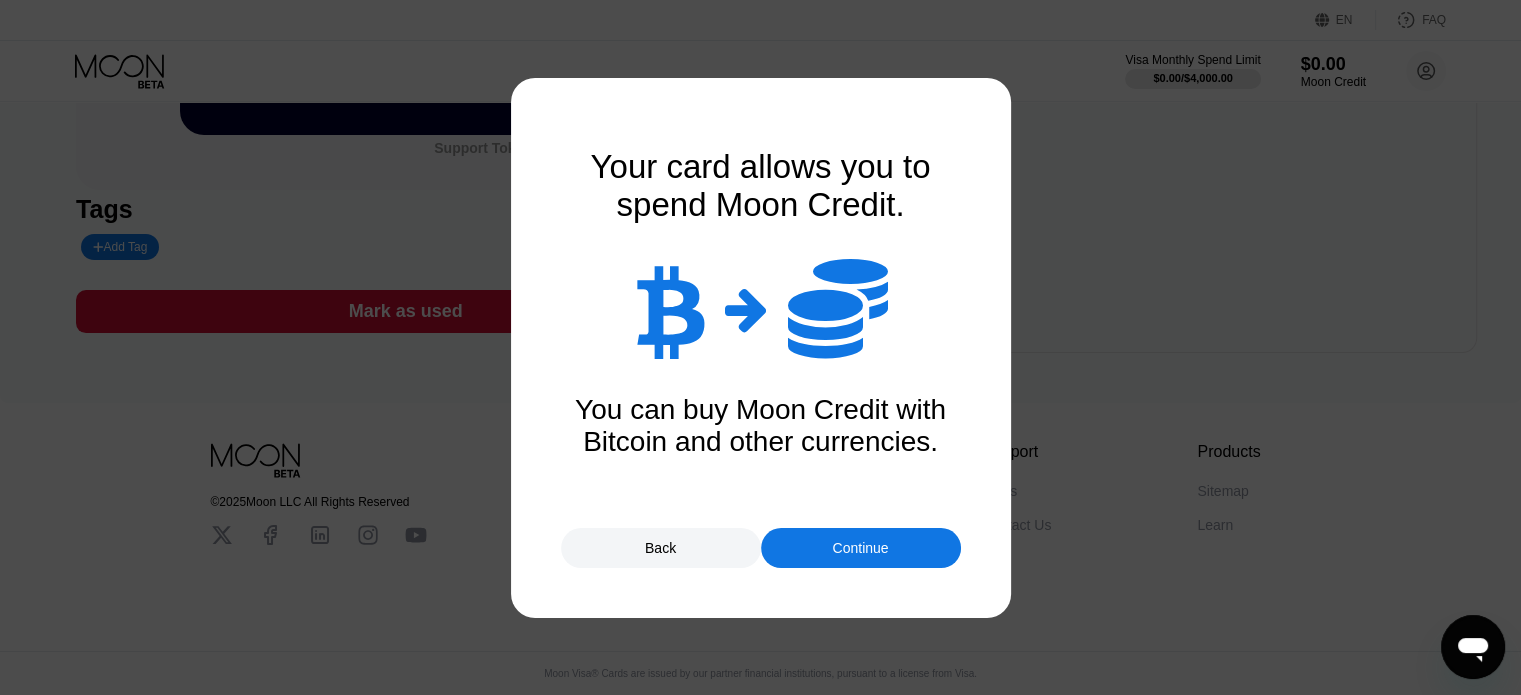 click on "Continue" at bounding box center [861, 548] 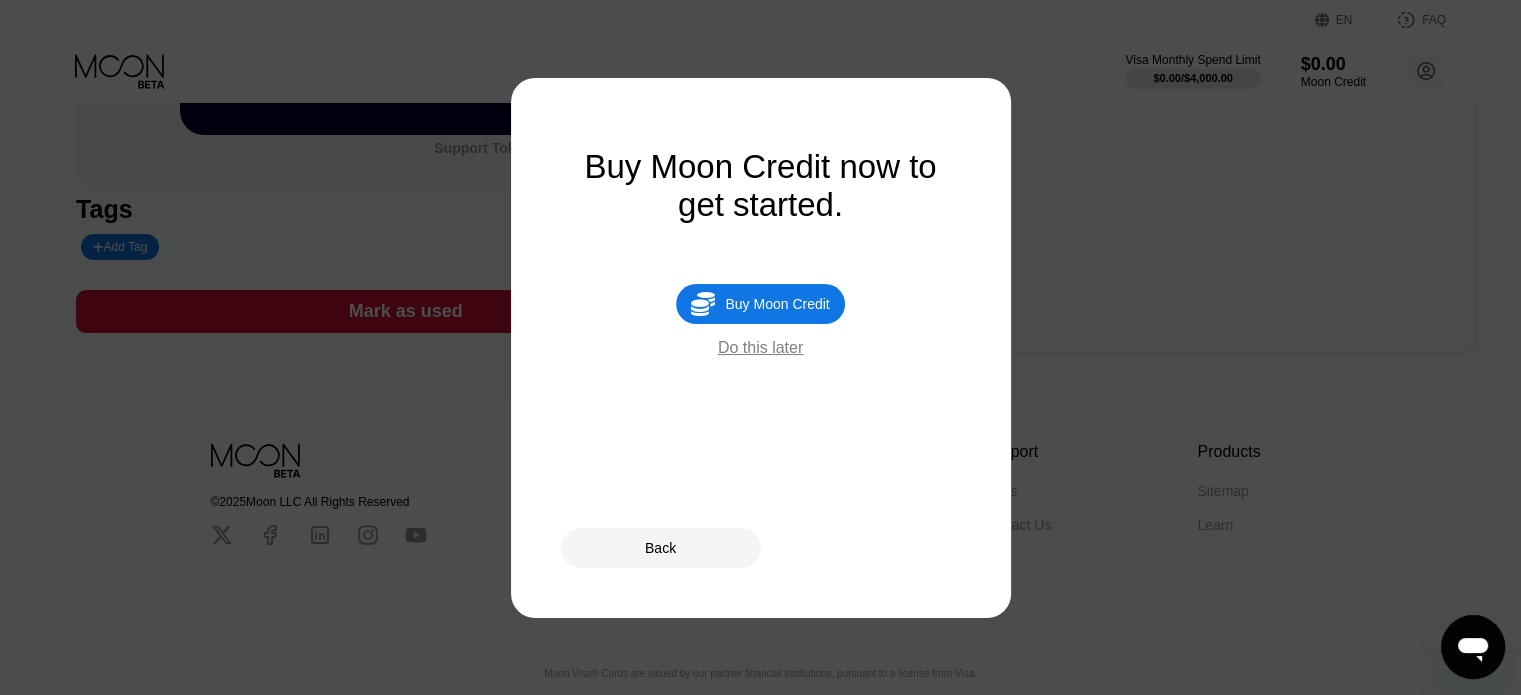 click on "Back" at bounding box center (660, 548) 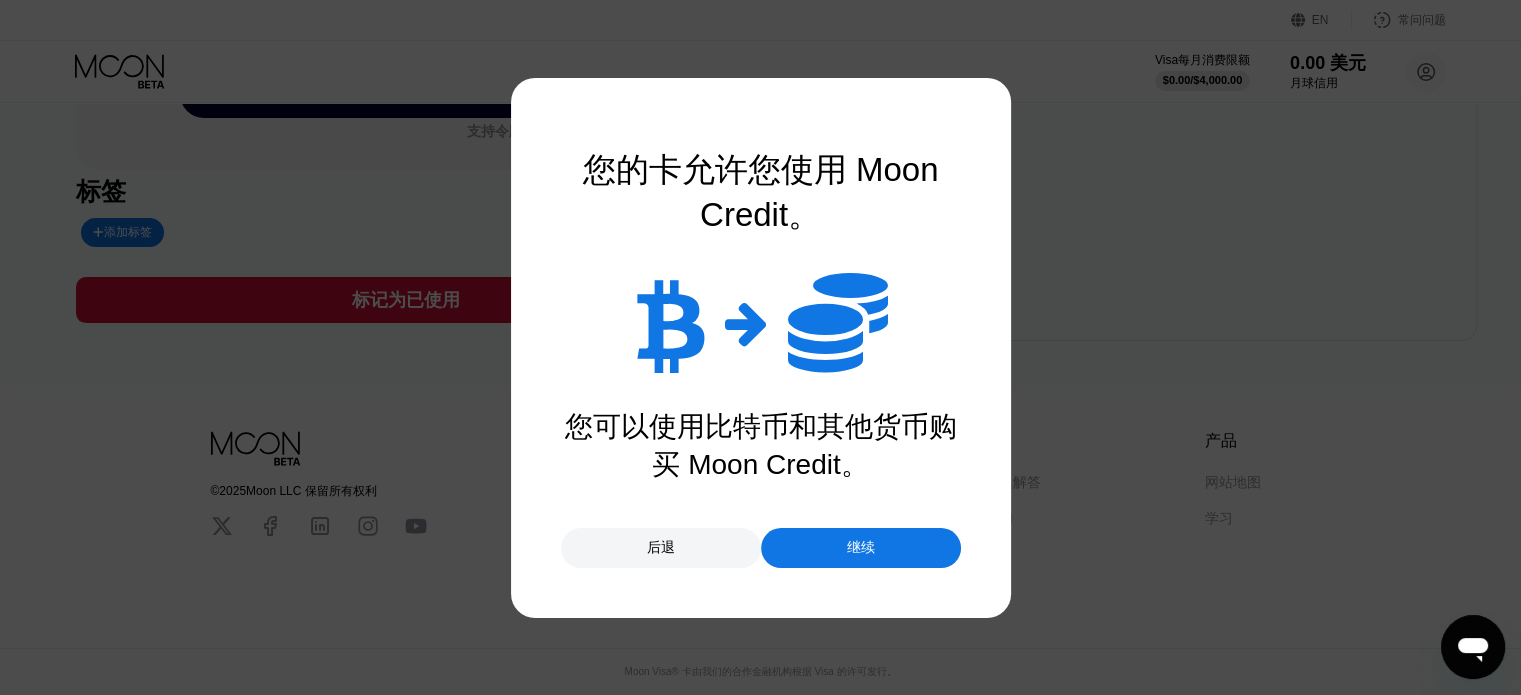 click on "继续" at bounding box center [861, 548] 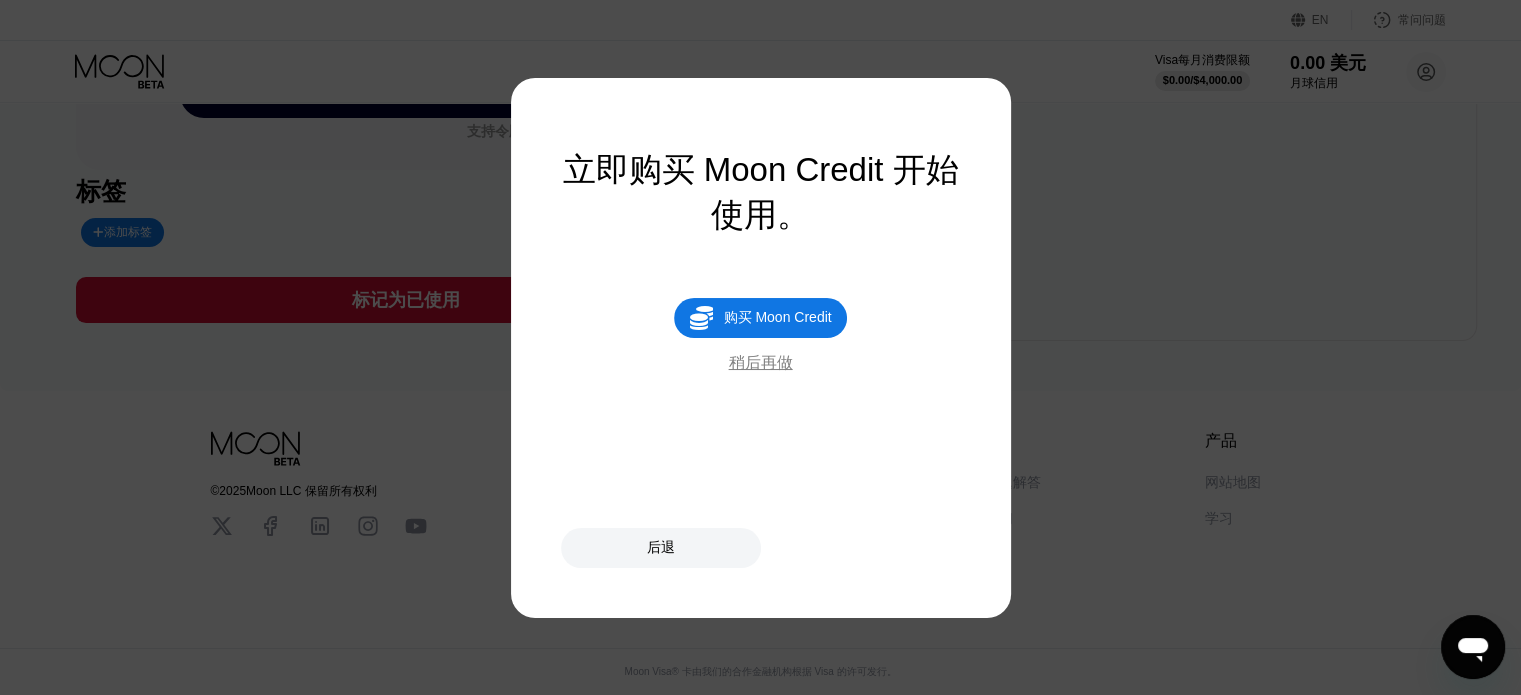 click on " 购买 Moon Credit 稍后再做" at bounding box center (761, 336) 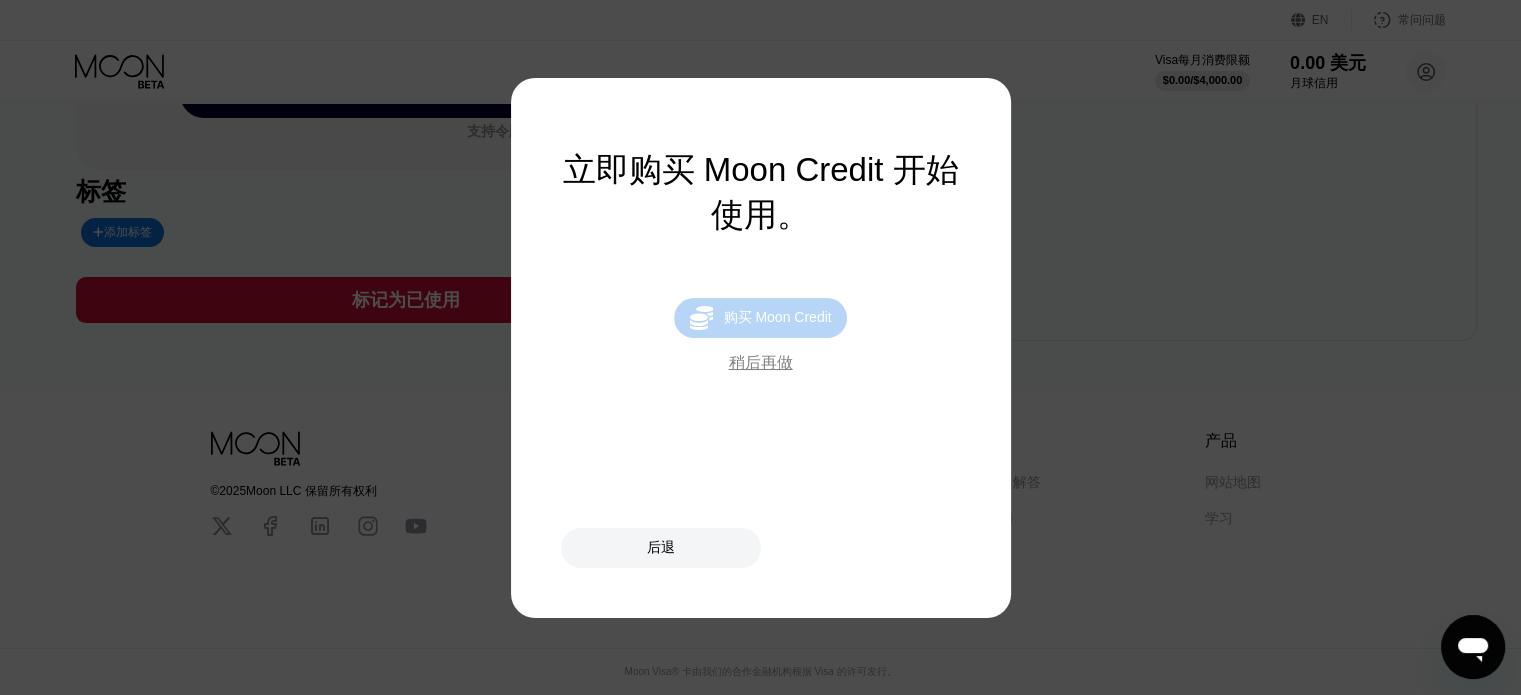click on "购买 Moon Credit" at bounding box center (777, 317) 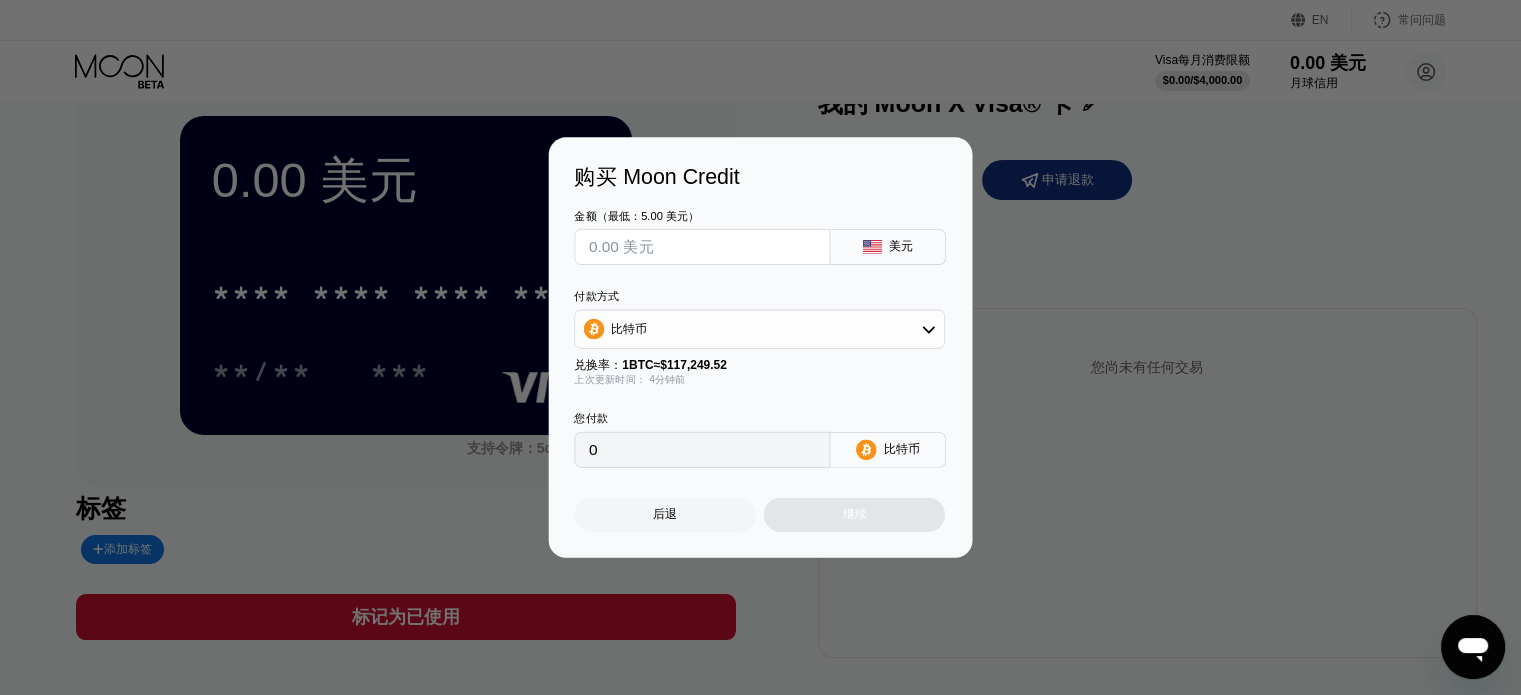scroll, scrollTop: 0, scrollLeft: 0, axis: both 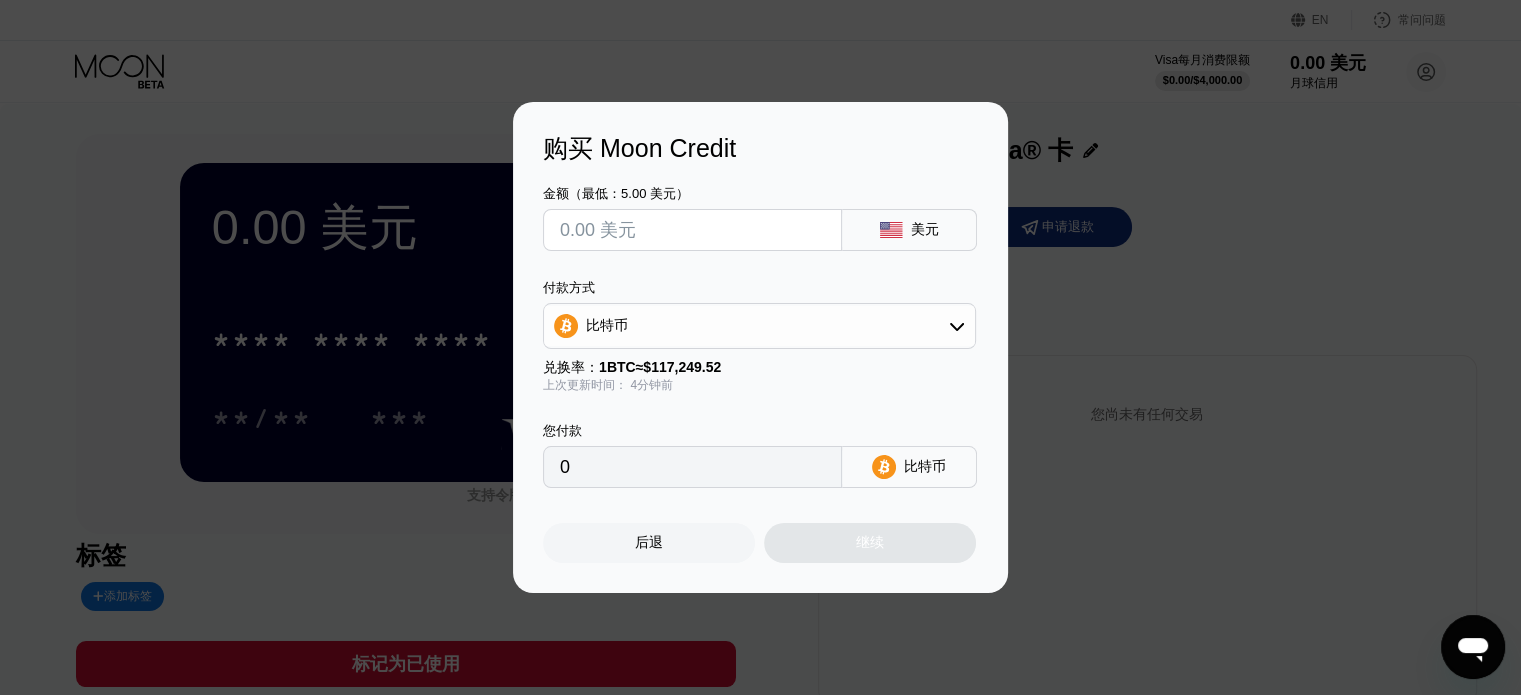 click on "比特币" at bounding box center [759, 326] 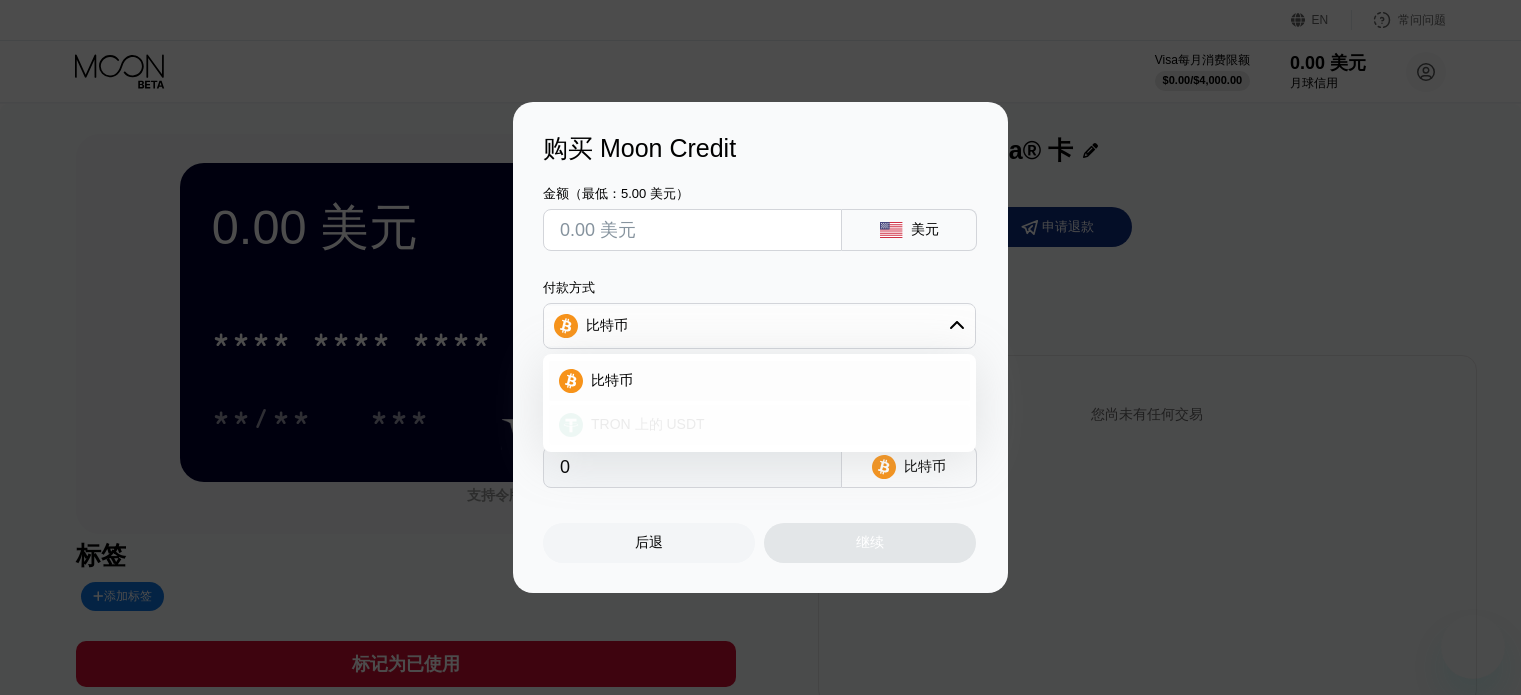 click on "TRON 上的 USDT" at bounding box center (771, 425) 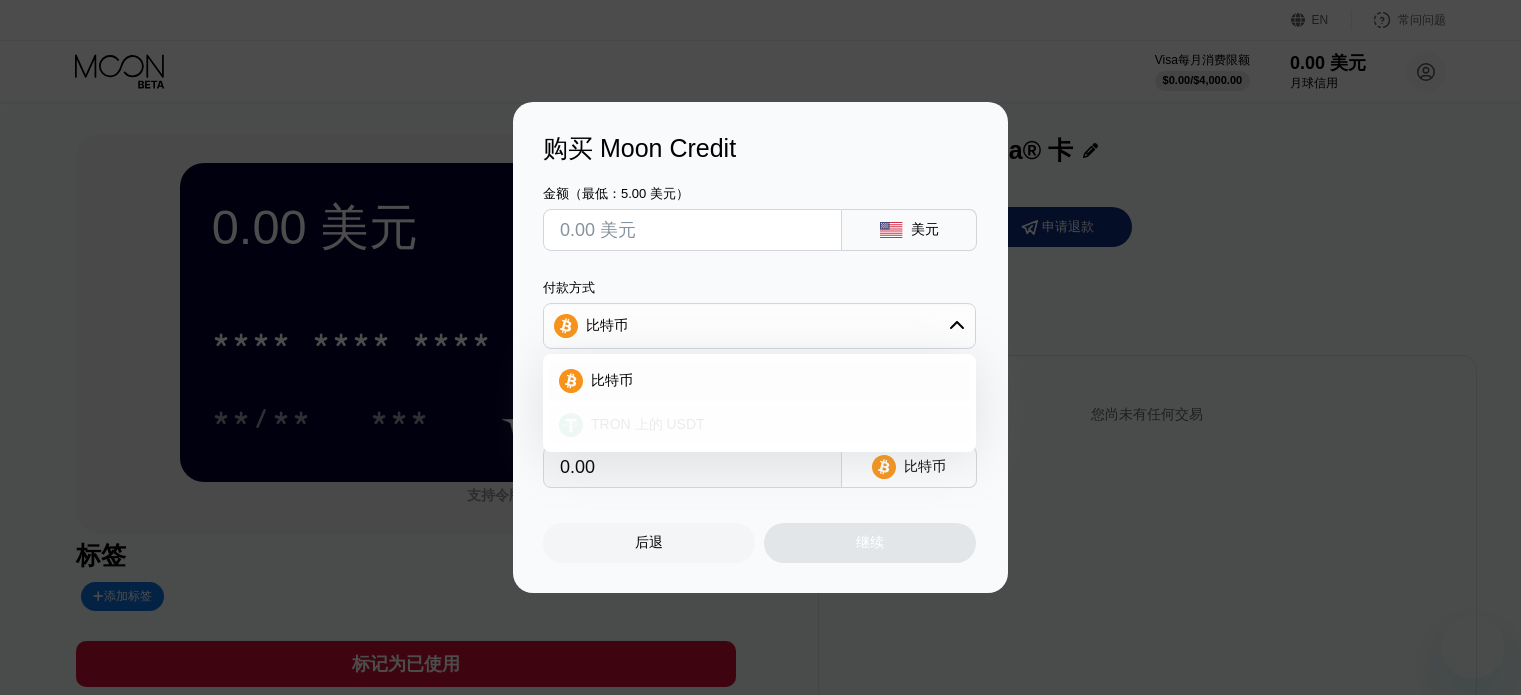 scroll, scrollTop: 0, scrollLeft: 0, axis: both 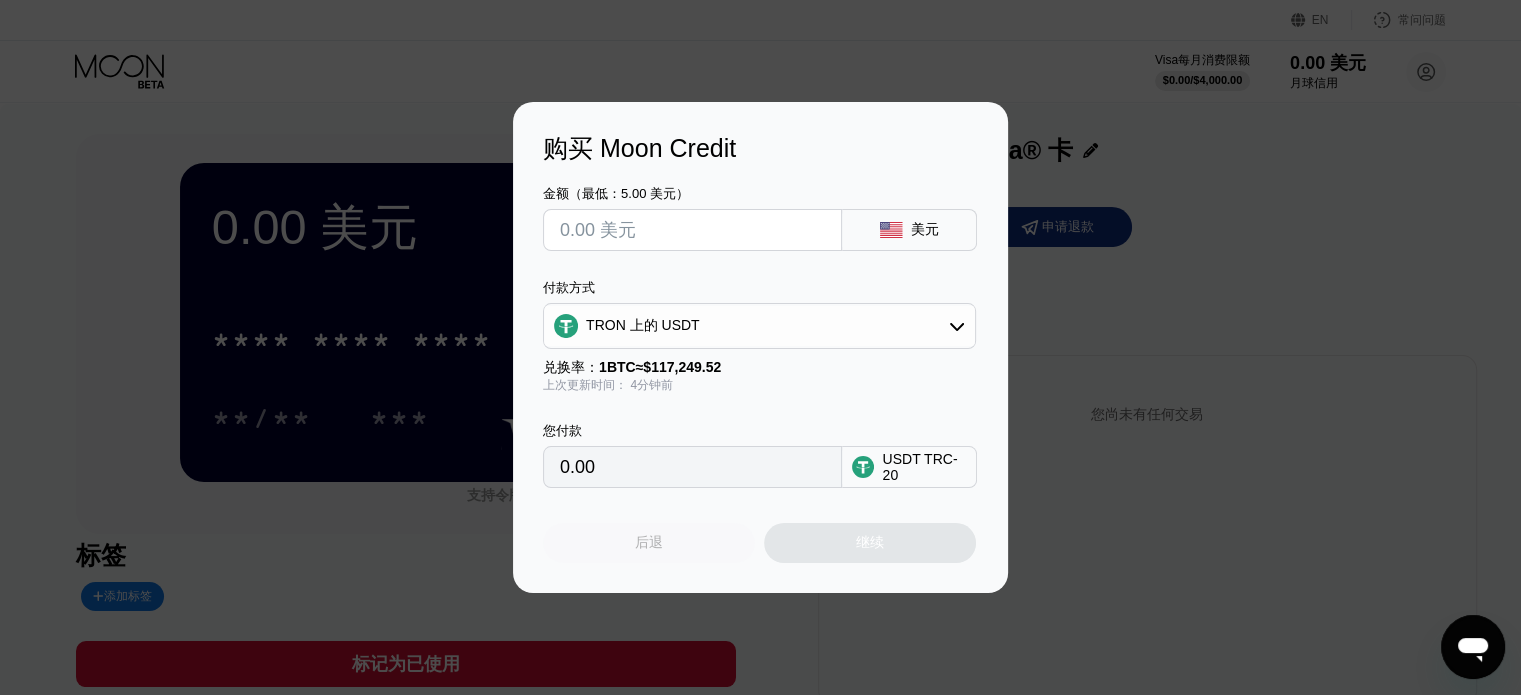 click on "后退" at bounding box center [649, 543] 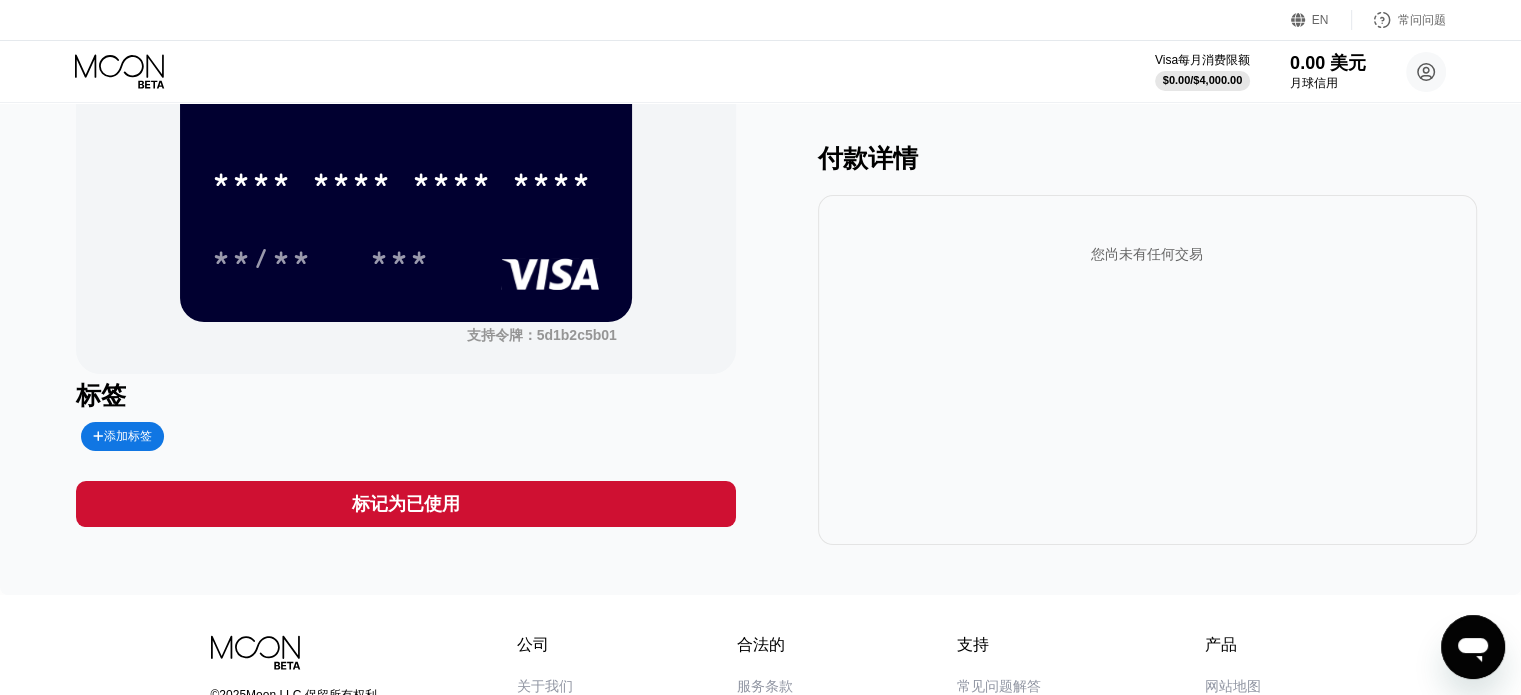 scroll, scrollTop: 0, scrollLeft: 0, axis: both 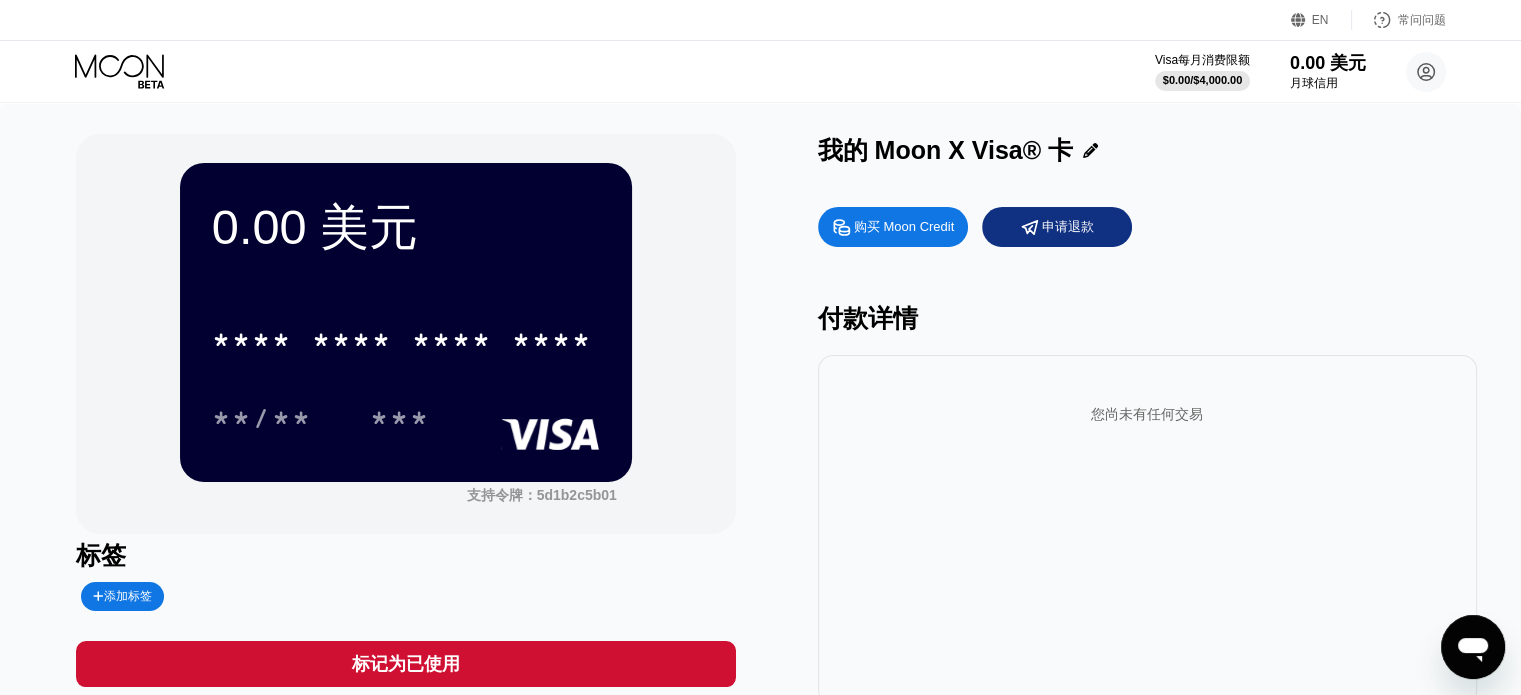 click on "**/** ***" at bounding box center [406, 418] 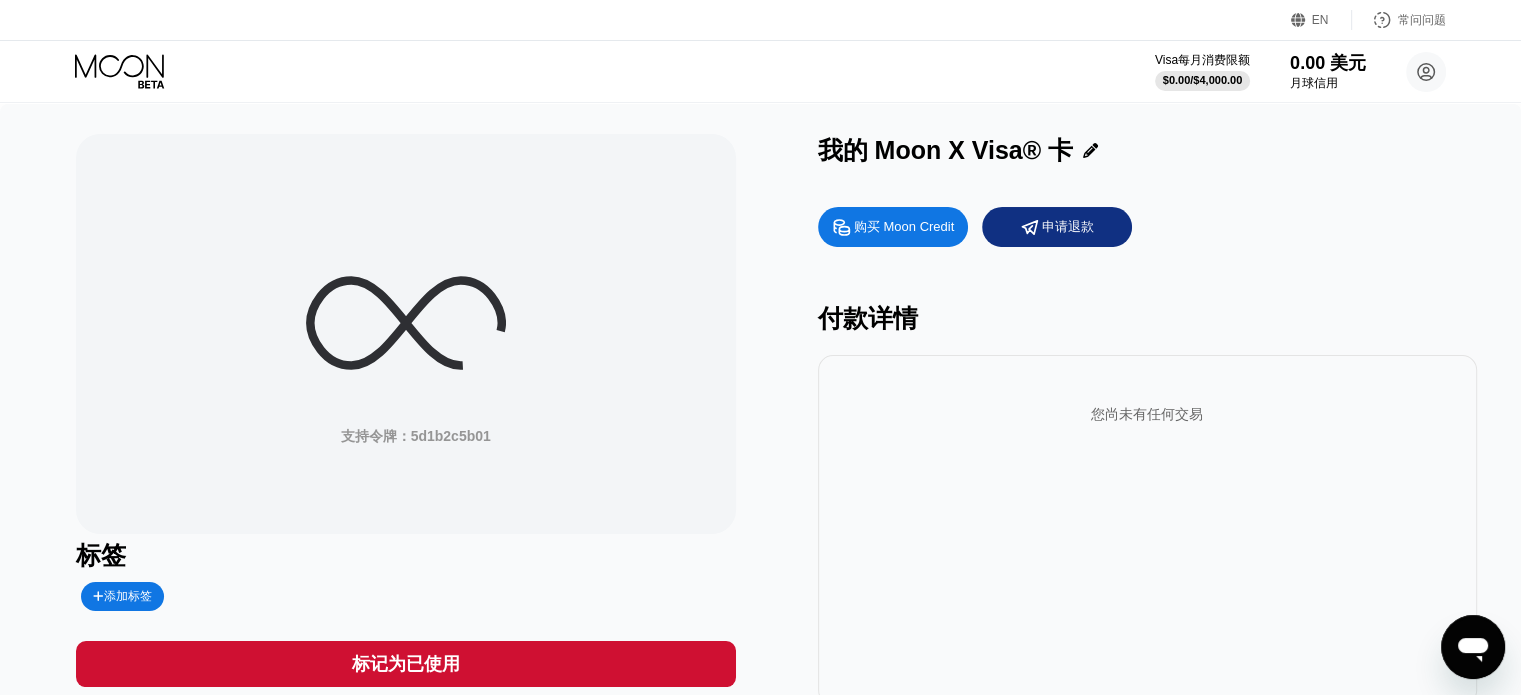 click on "支持令牌： 5d1b2c5b01" at bounding box center [405, 334] 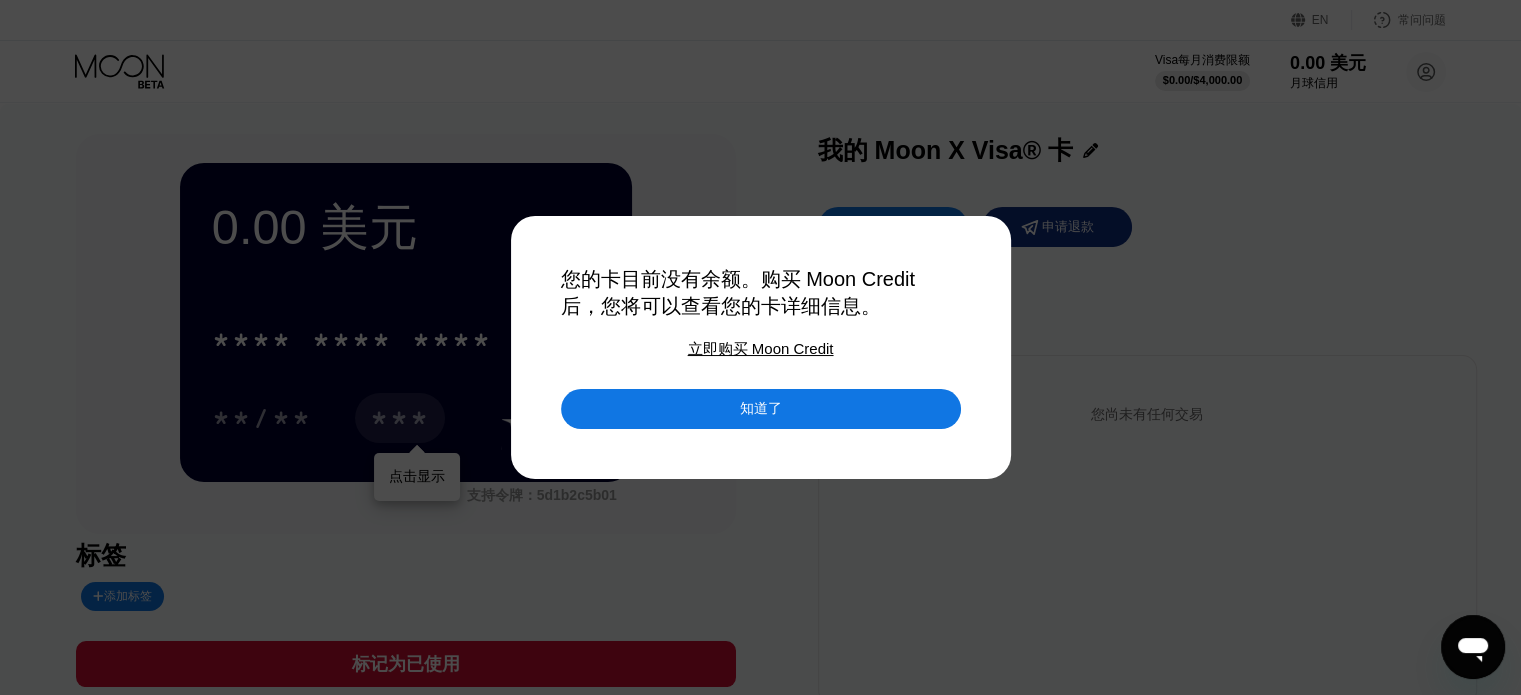 click on "知道了" at bounding box center (761, 409) 